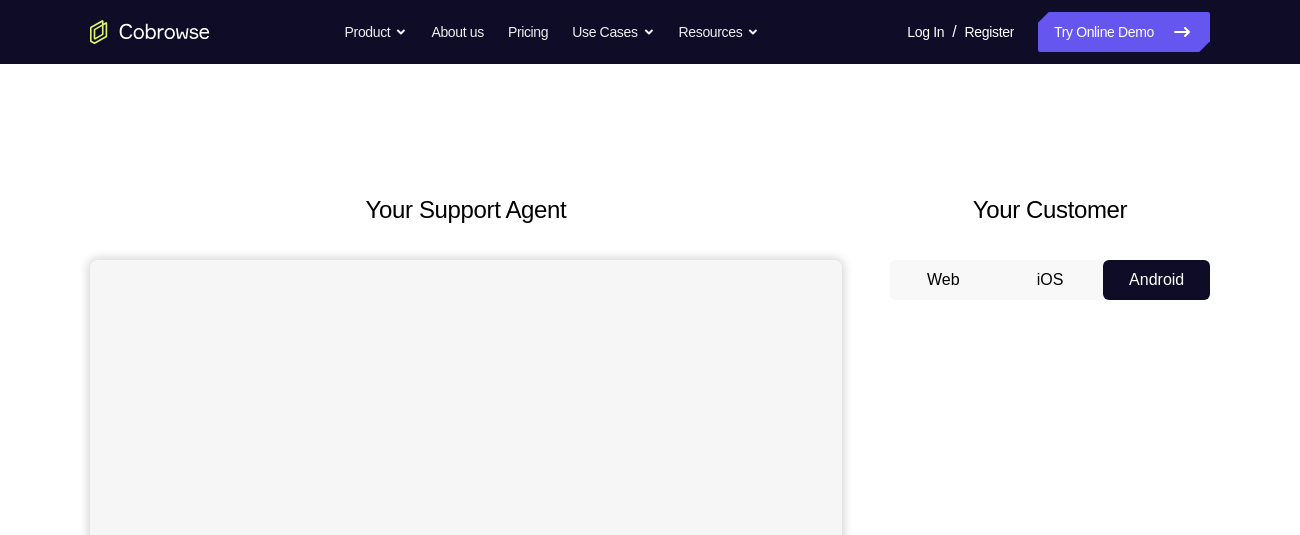 scroll, scrollTop: 362, scrollLeft: 0, axis: vertical 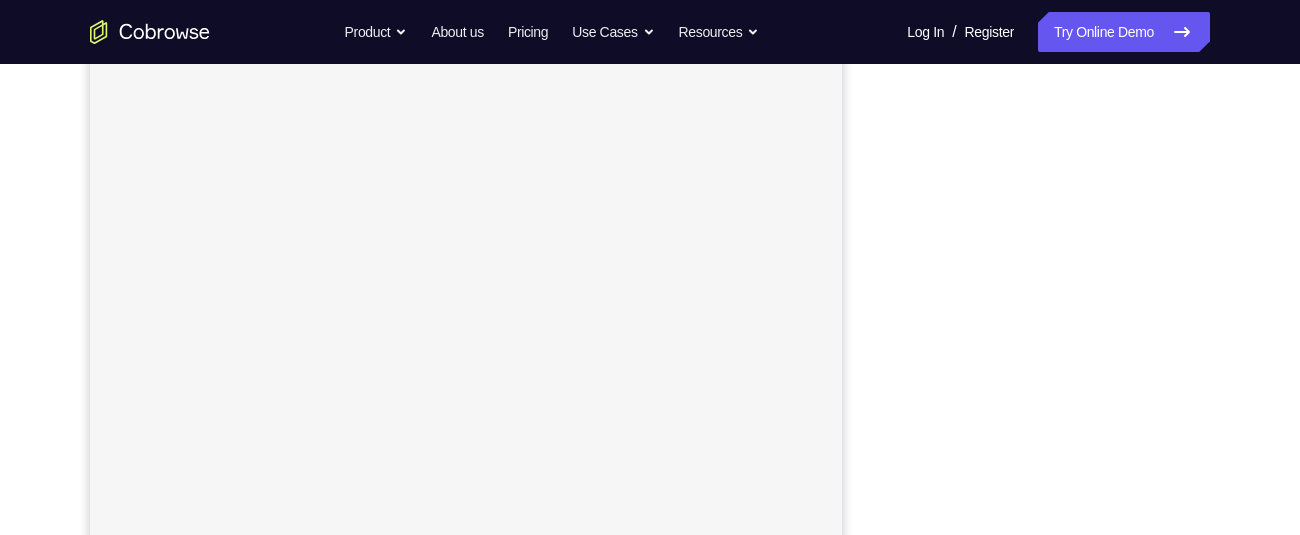 click on "Android" at bounding box center (1156, -82) 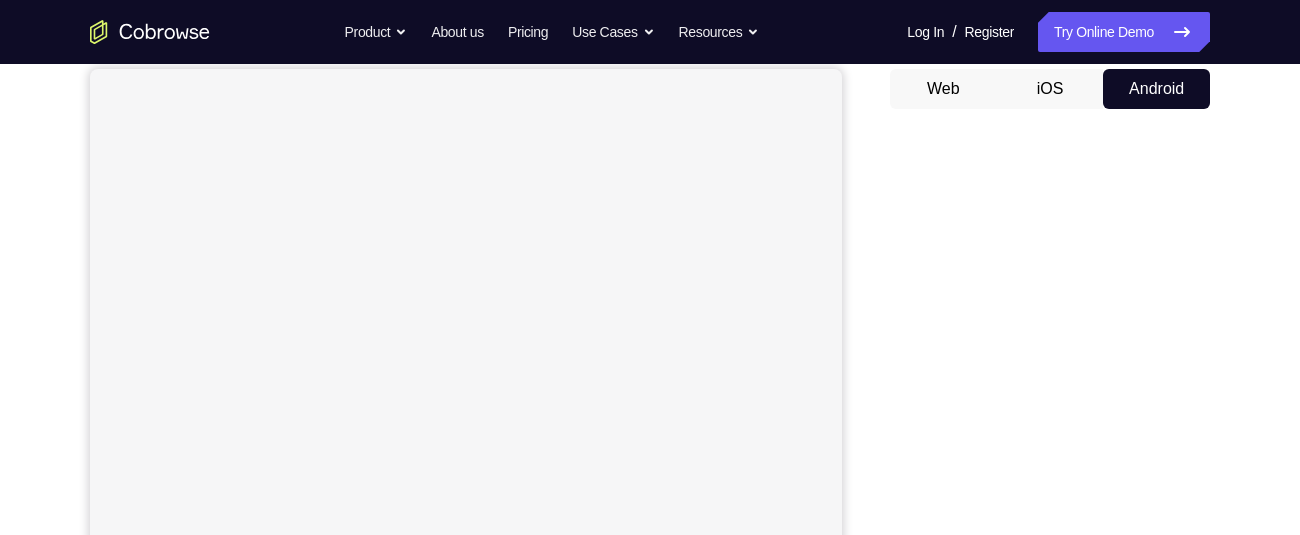 click on "Android" at bounding box center (1156, 89) 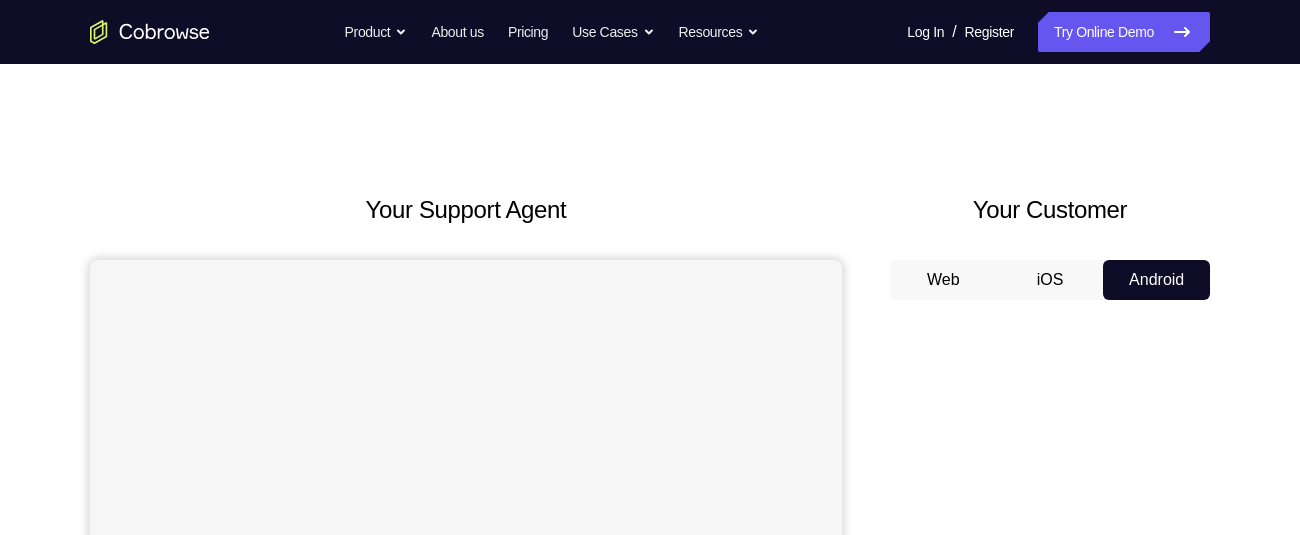 click on "iOS" at bounding box center [1050, 280] 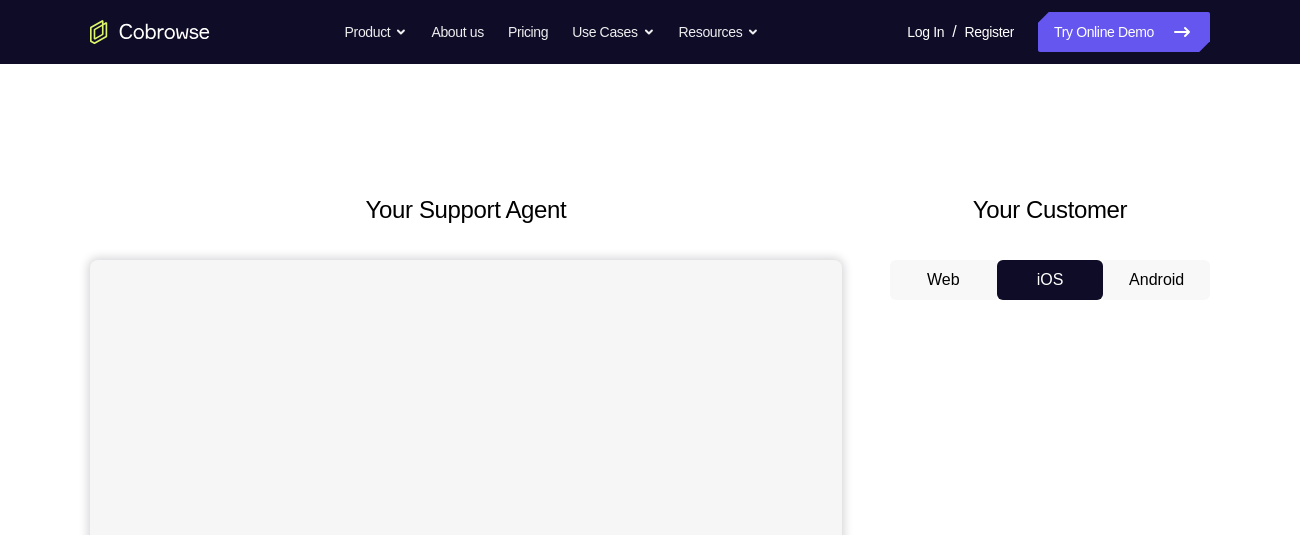click on "Web" at bounding box center (943, 280) 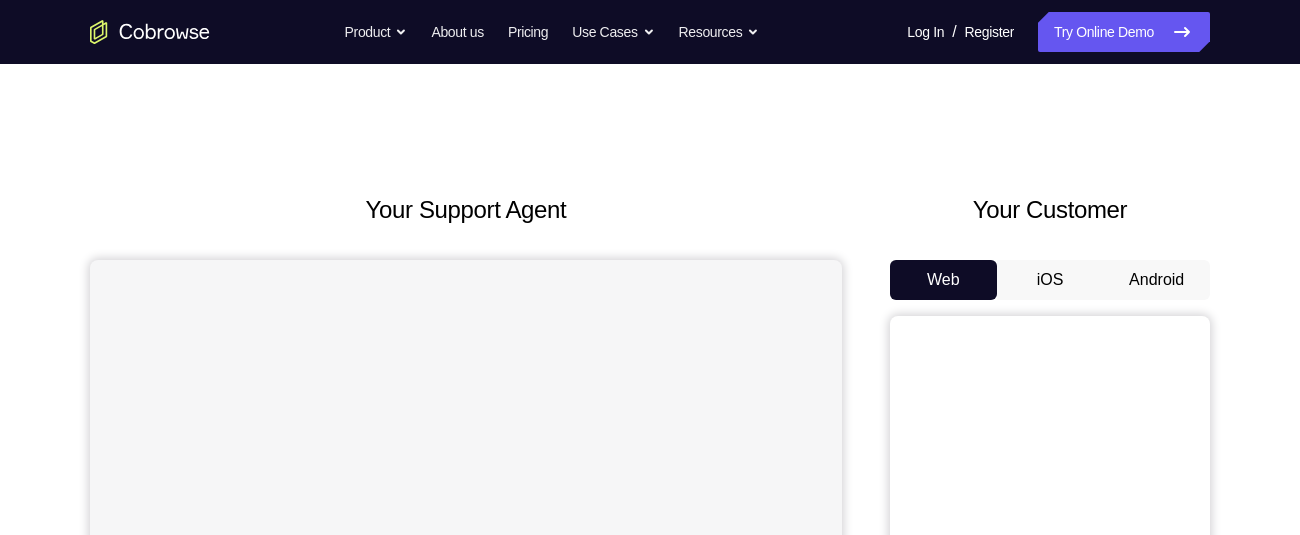 scroll, scrollTop: 7, scrollLeft: 0, axis: vertical 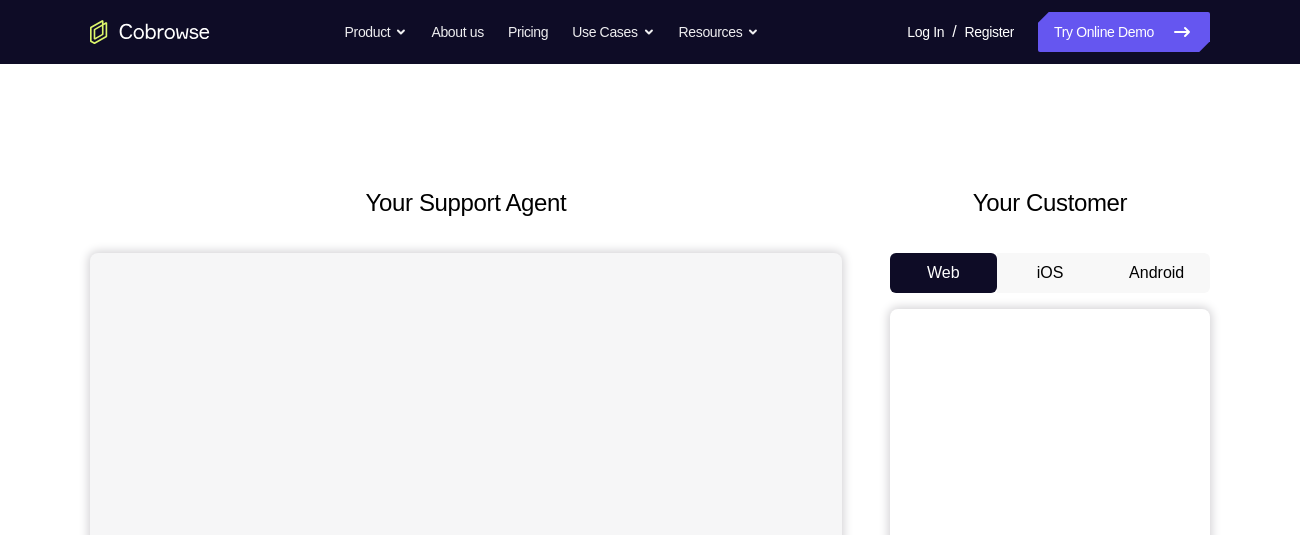 click on "Android" at bounding box center [1156, 273] 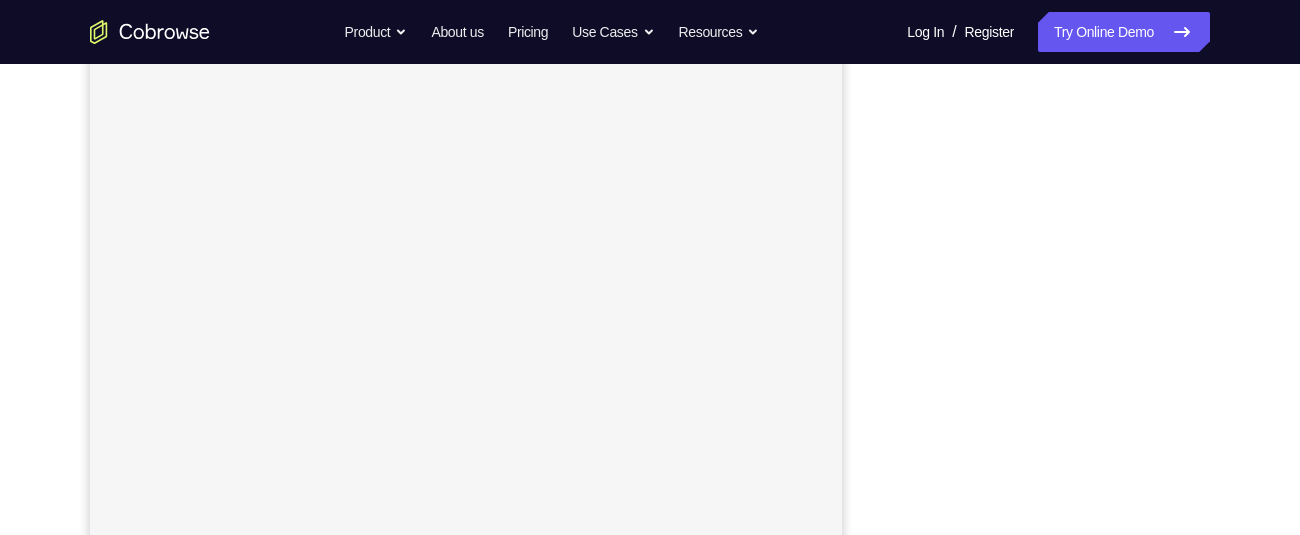 scroll, scrollTop: 92, scrollLeft: 0, axis: vertical 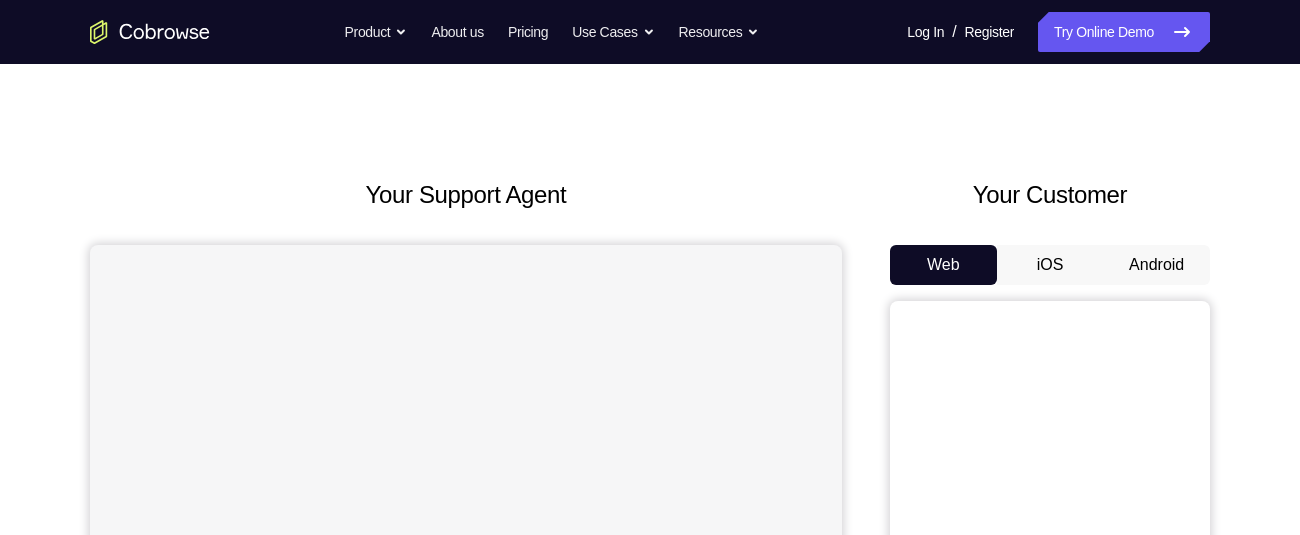 click on "Android" at bounding box center (1156, 265) 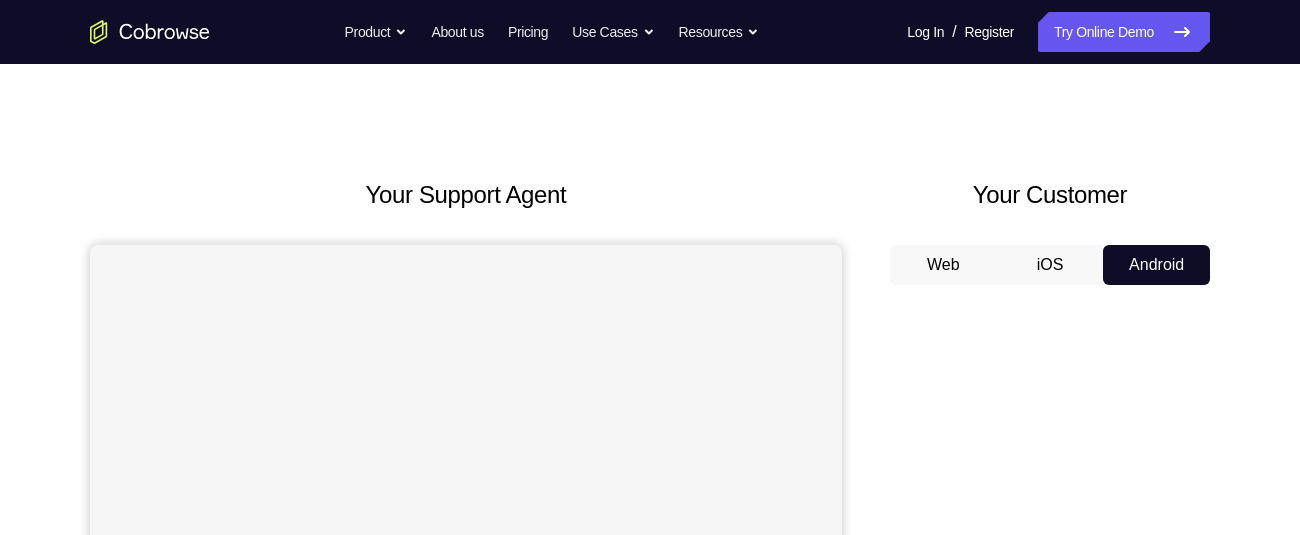 scroll, scrollTop: 15, scrollLeft: 0, axis: vertical 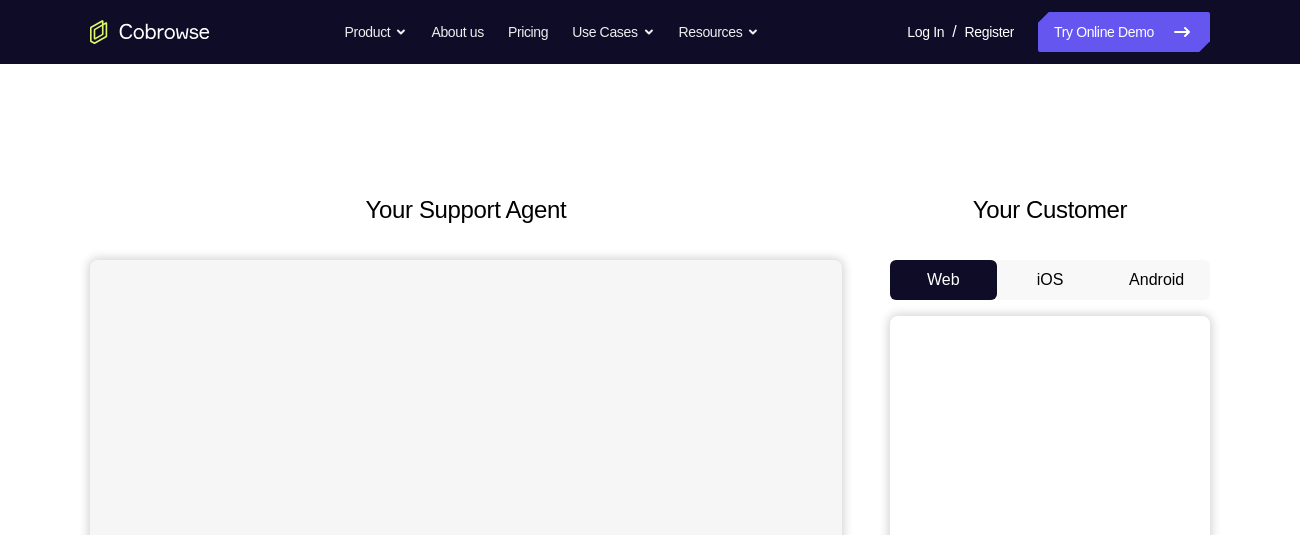 click on "Android" at bounding box center (1156, 280) 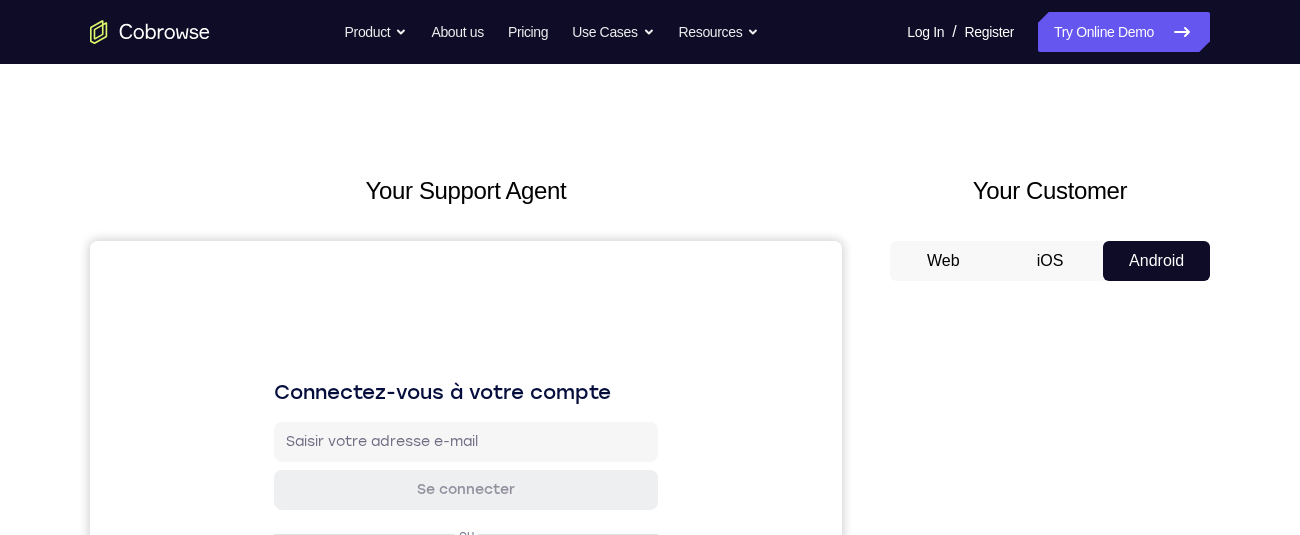 scroll, scrollTop: 8, scrollLeft: 0, axis: vertical 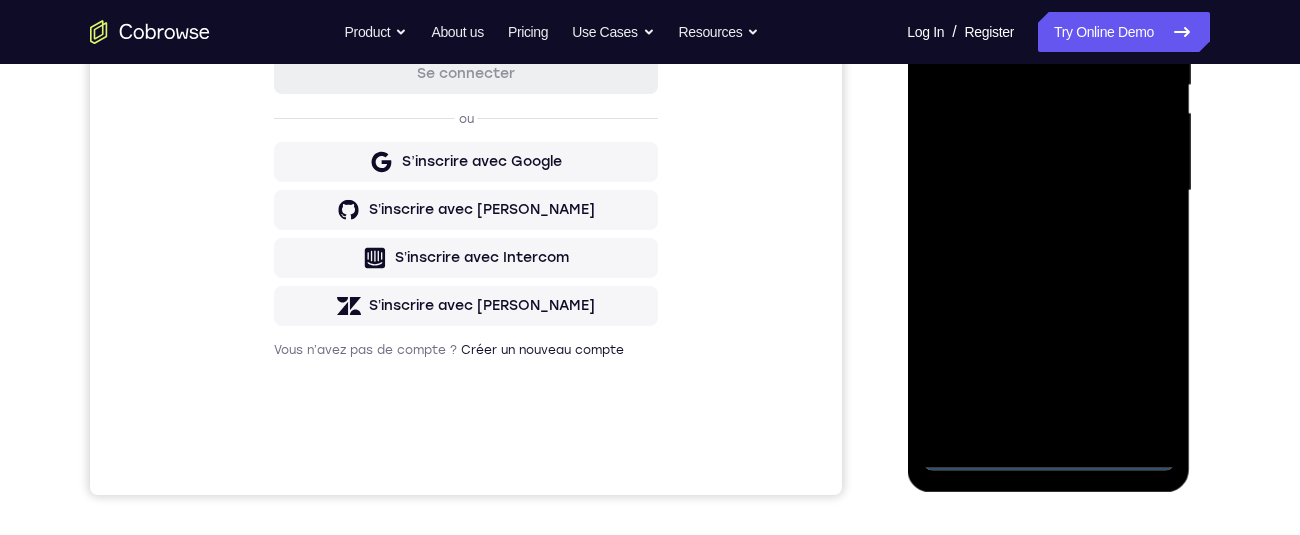 click at bounding box center (1048, 191) 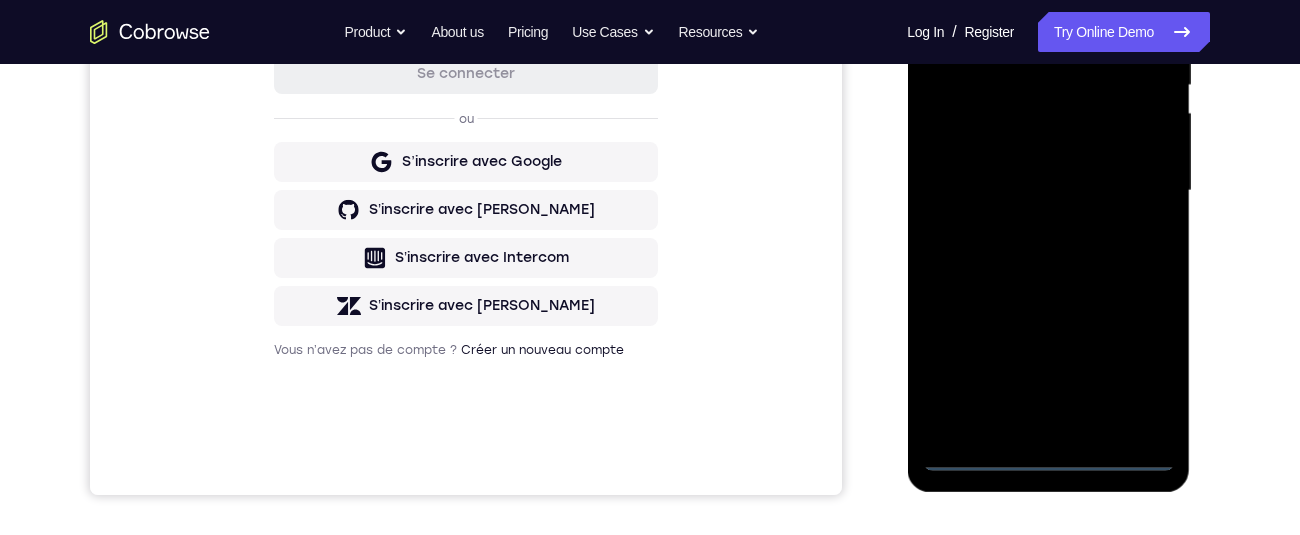 click at bounding box center (1048, 191) 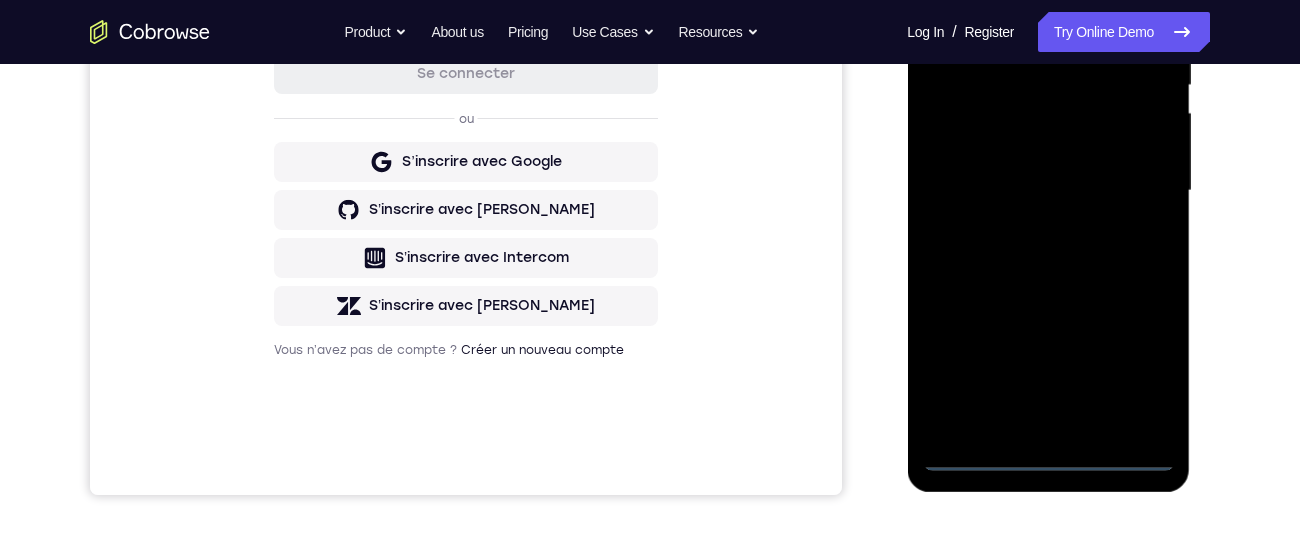 click at bounding box center [1048, 191] 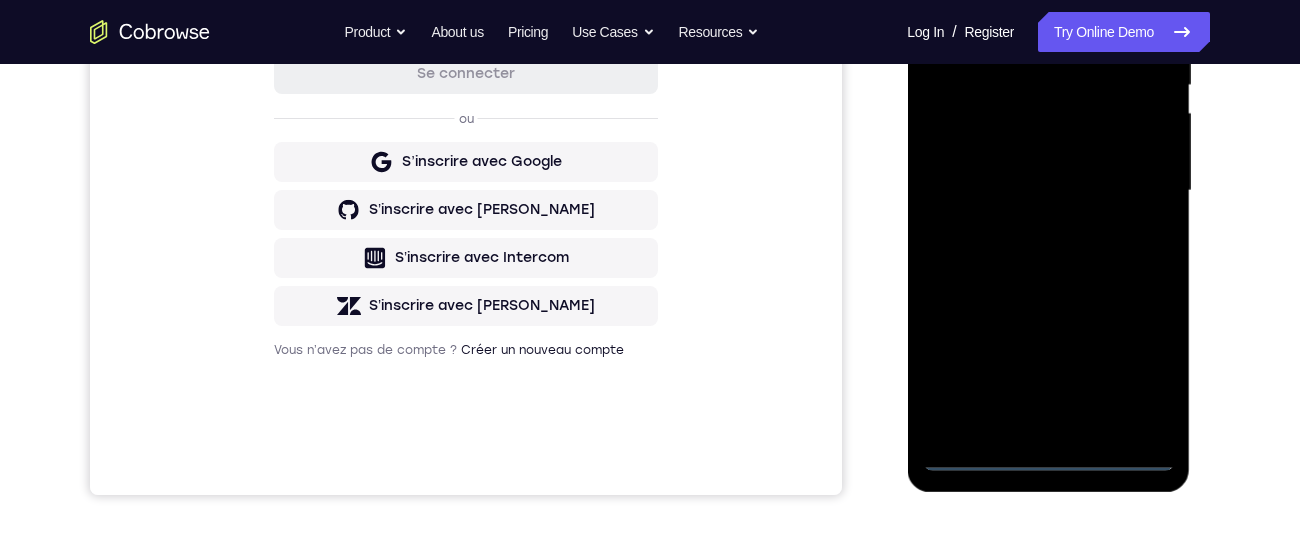 click at bounding box center [1048, 191] 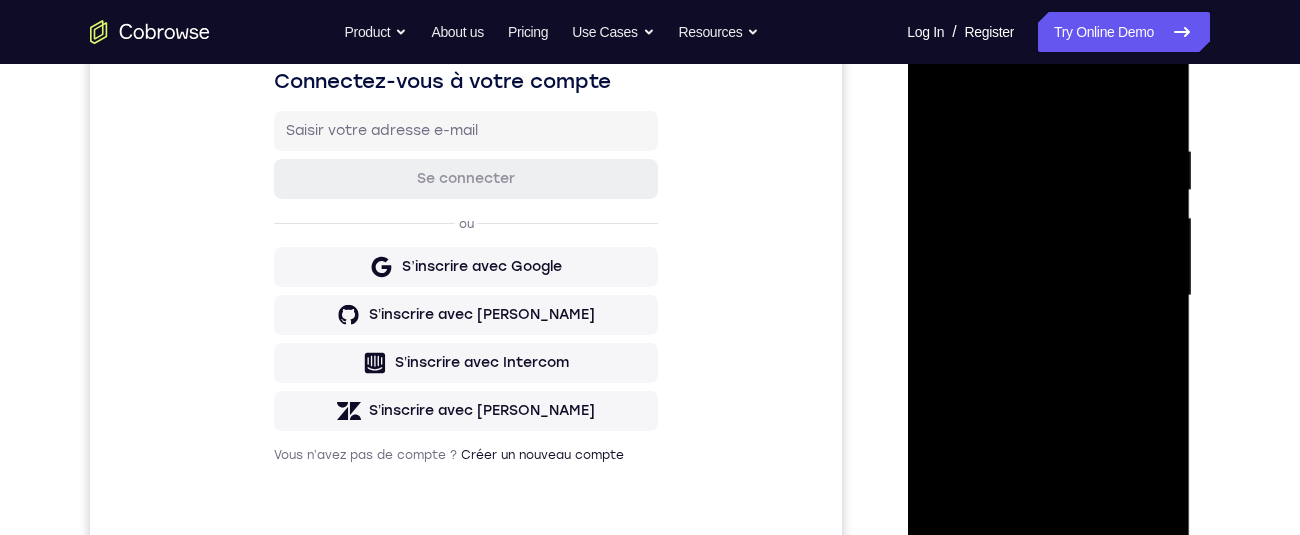 scroll, scrollTop: 199, scrollLeft: 0, axis: vertical 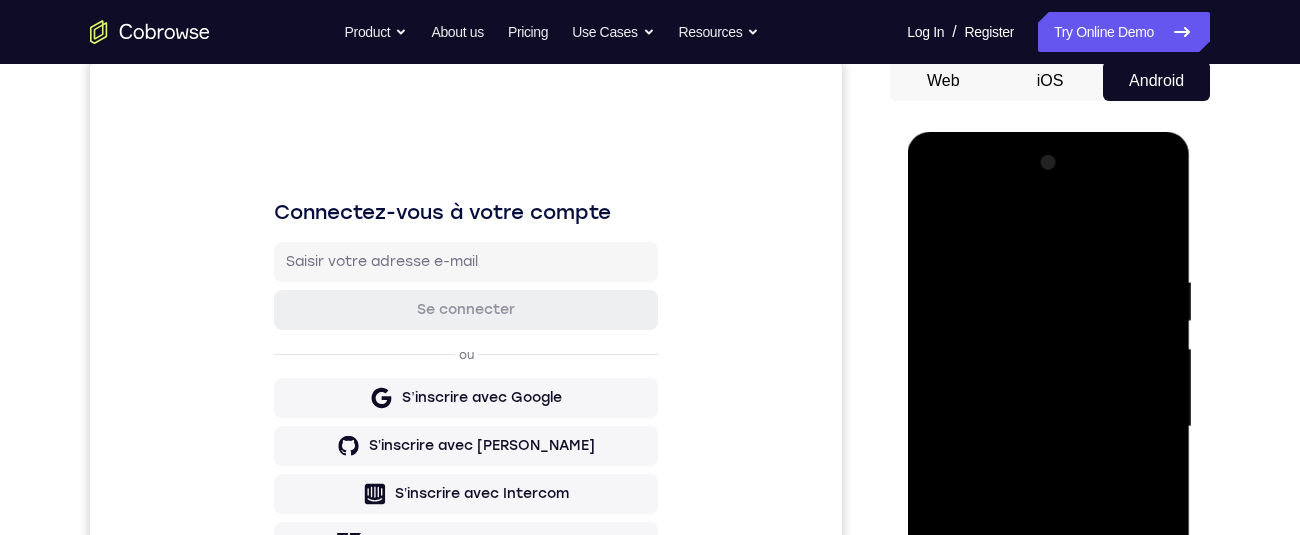 click at bounding box center (1048, 427) 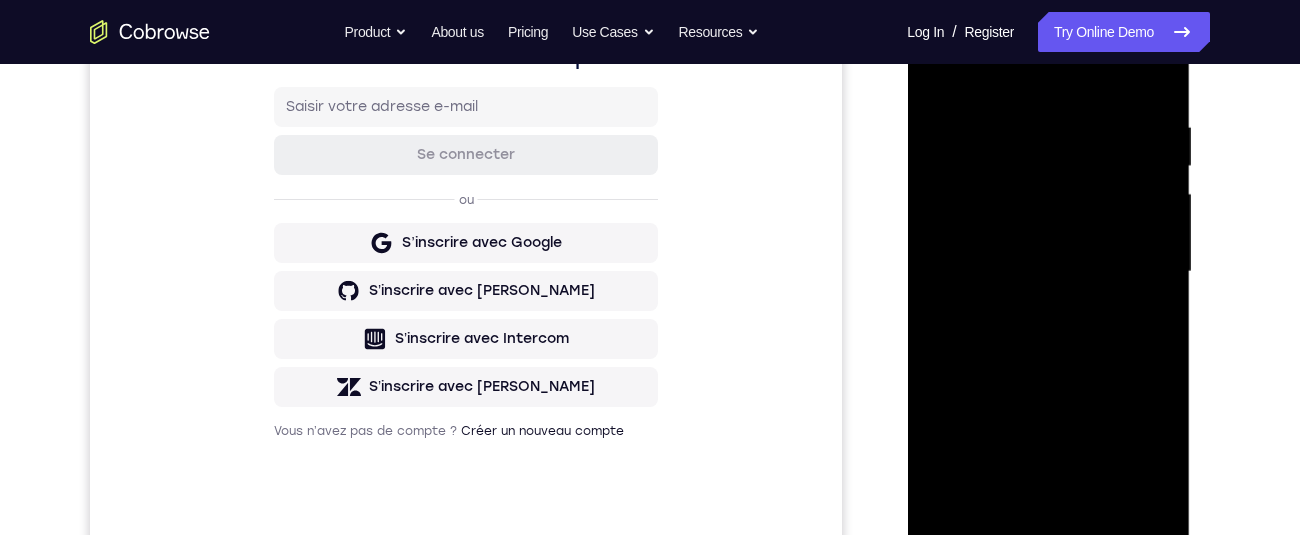 click at bounding box center [1048, 272] 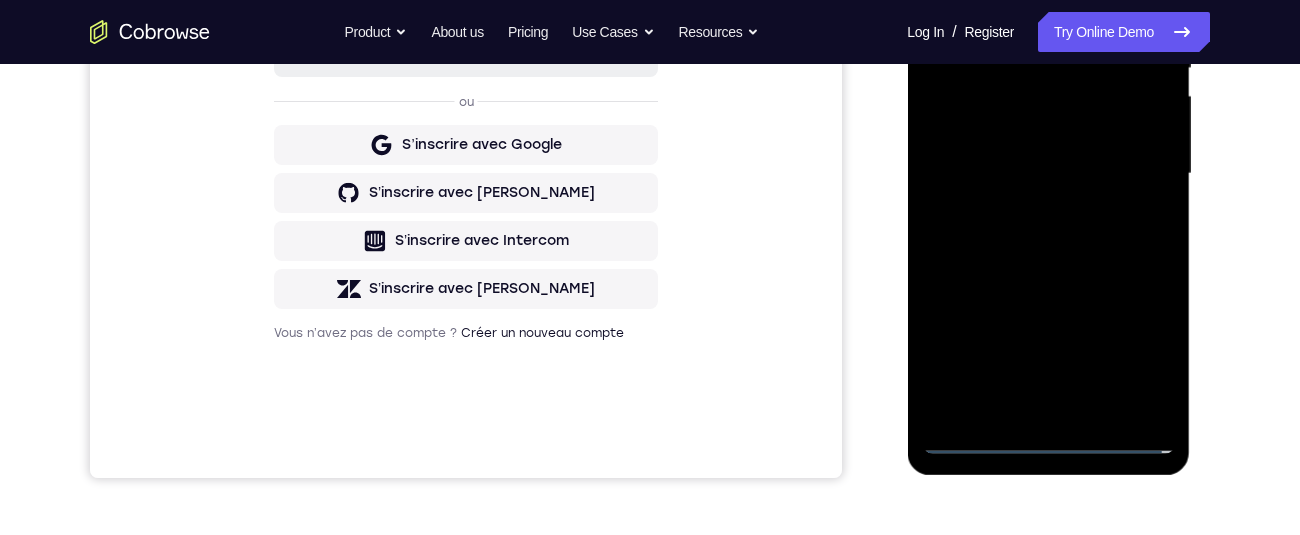 scroll, scrollTop: 442, scrollLeft: 0, axis: vertical 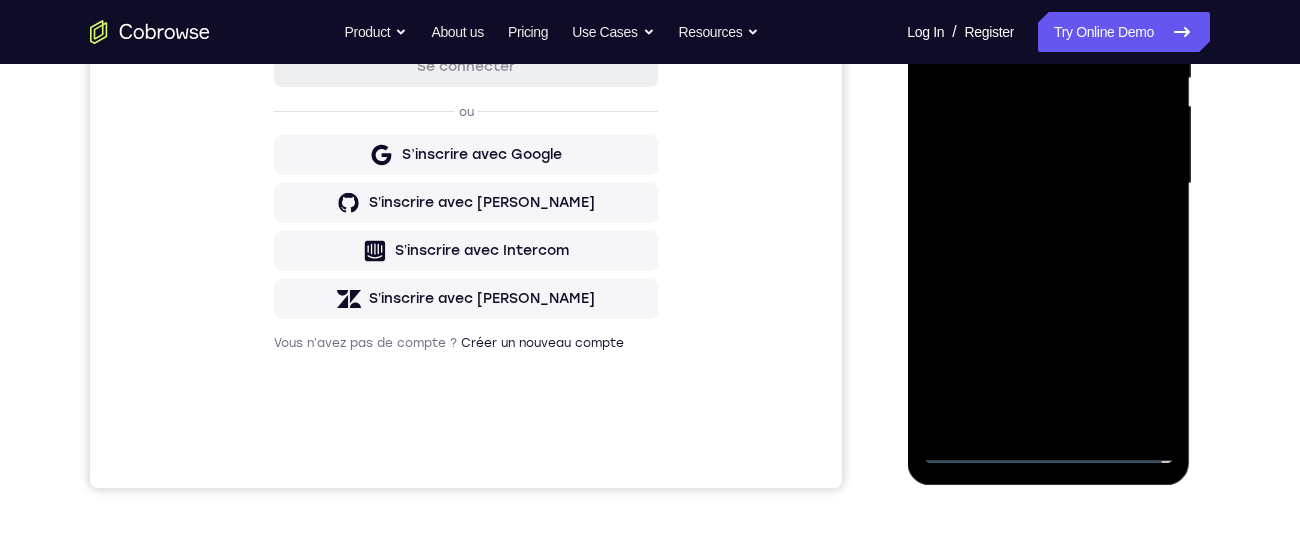 click at bounding box center (1048, 184) 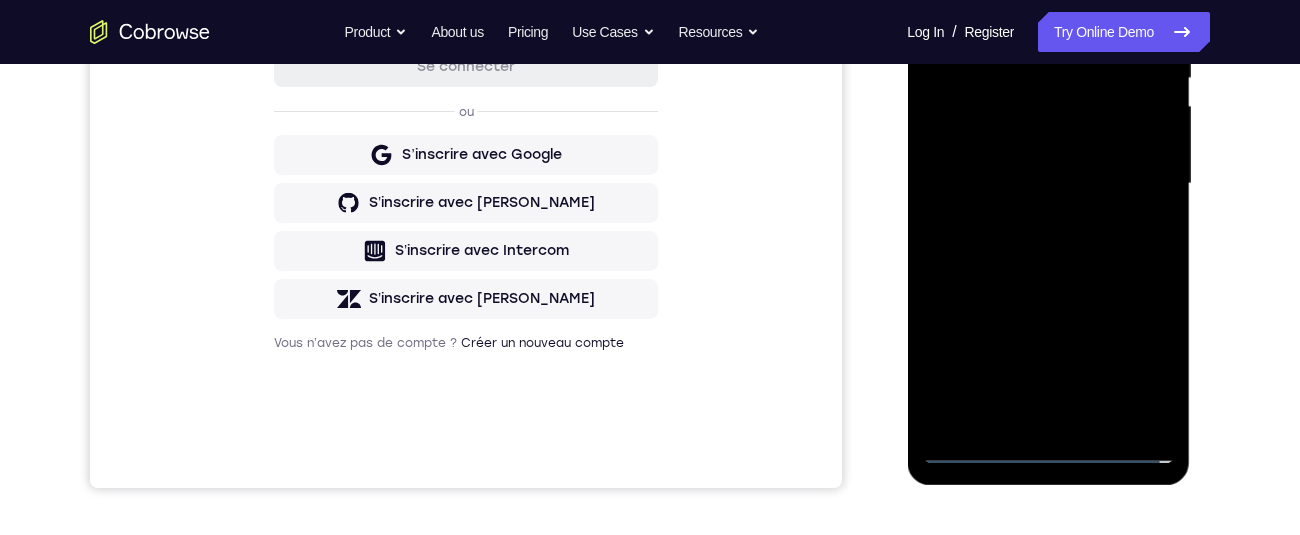 click at bounding box center (1048, 184) 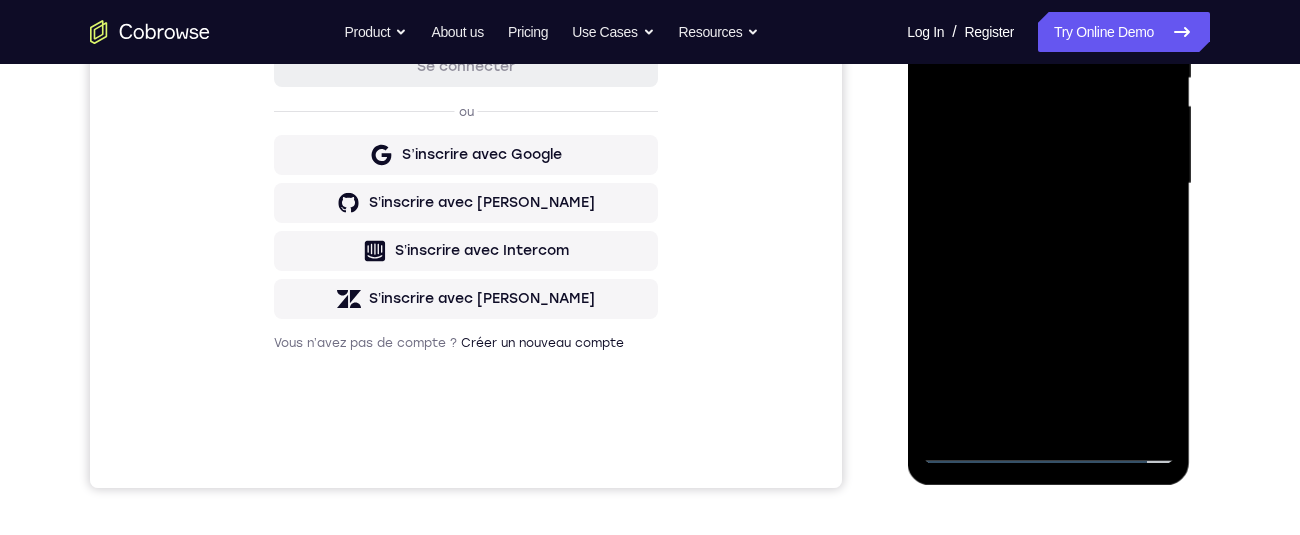 click at bounding box center [1048, 184] 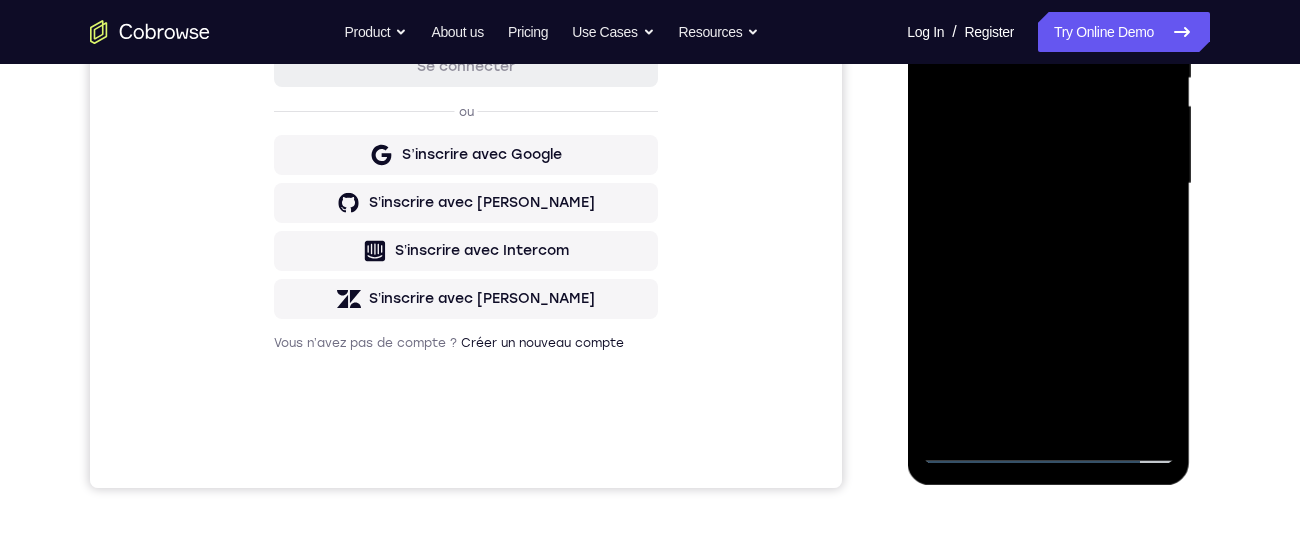 click at bounding box center [1048, 184] 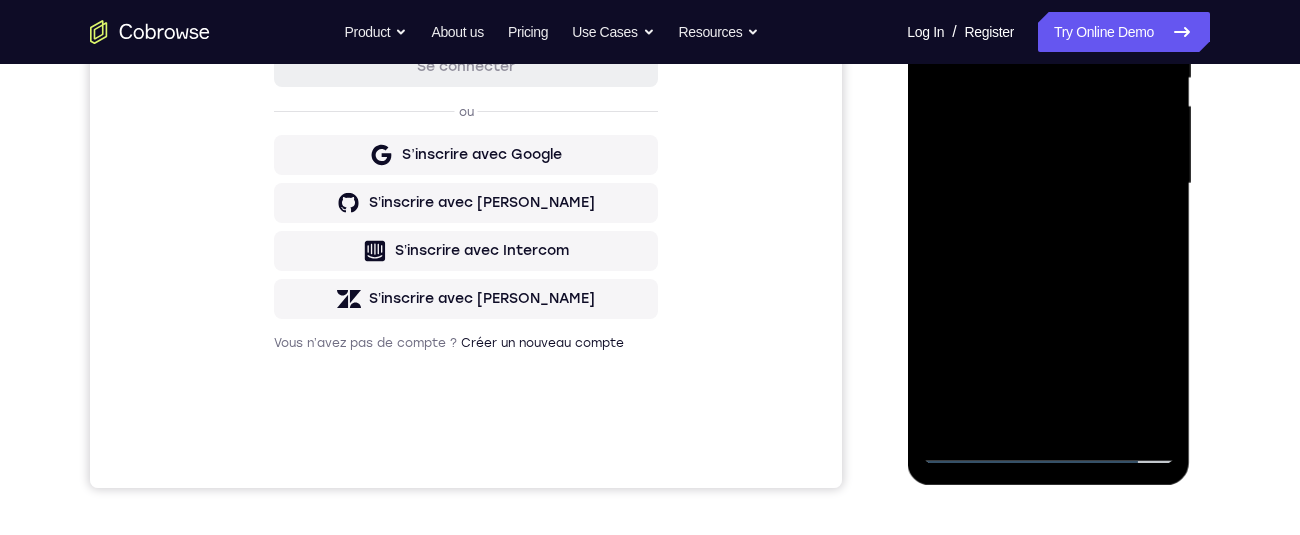 click at bounding box center (1048, 184) 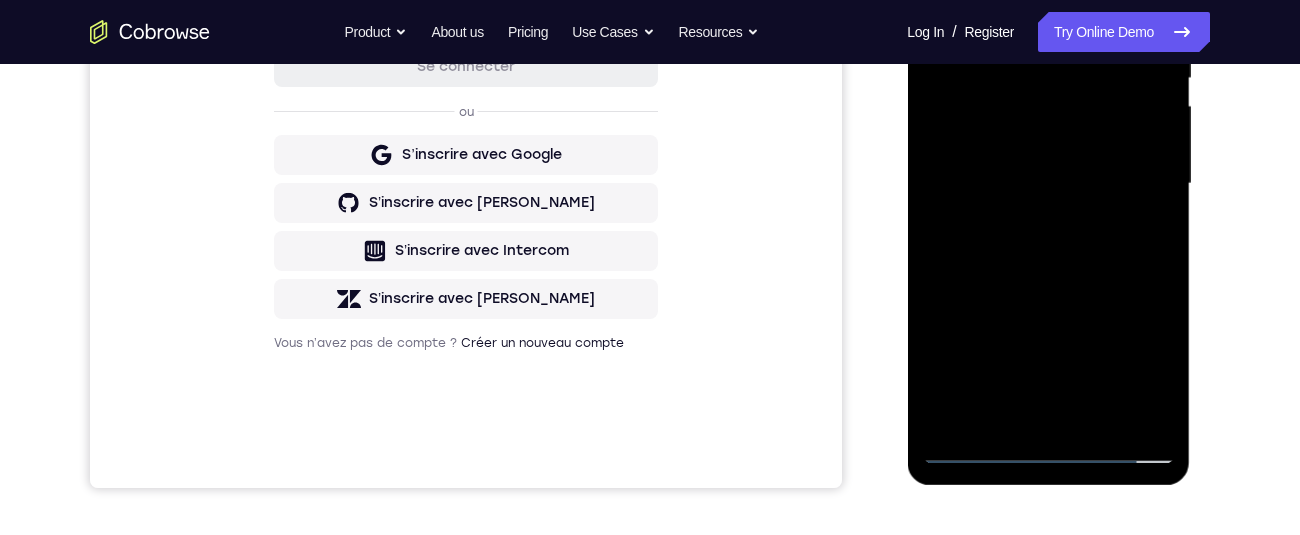click at bounding box center [1048, 184] 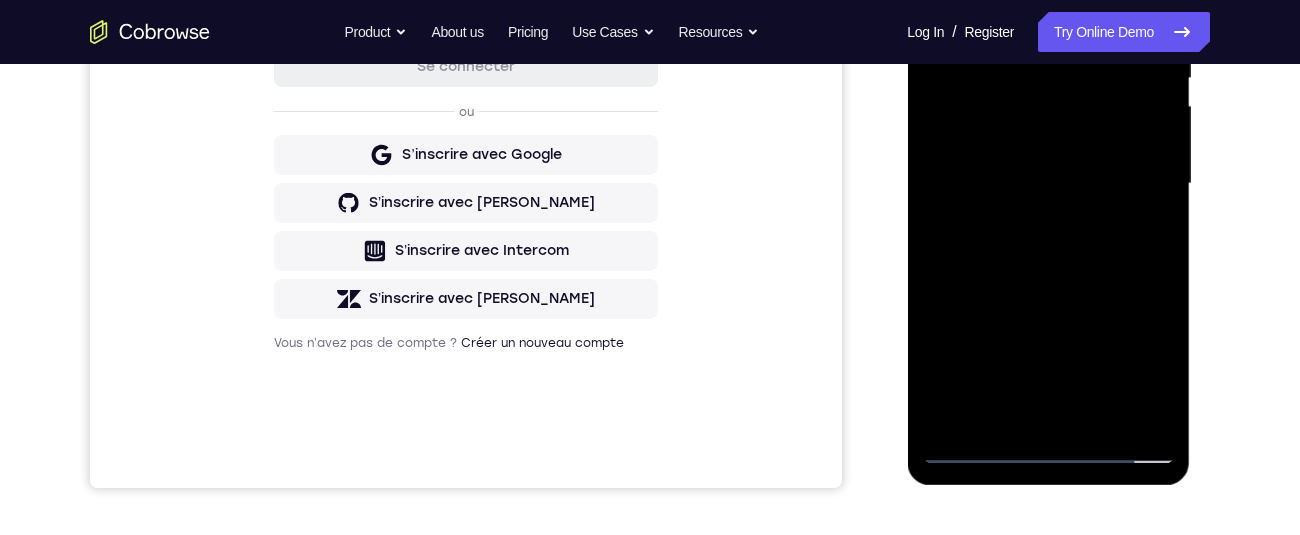 click at bounding box center [1048, 184] 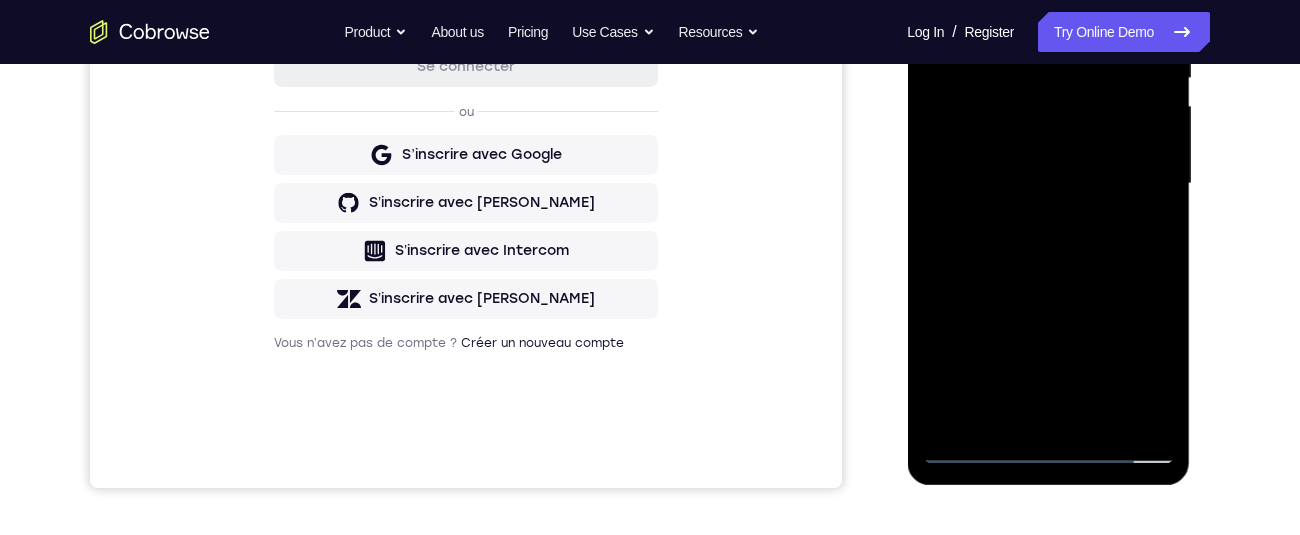 click at bounding box center [1048, 184] 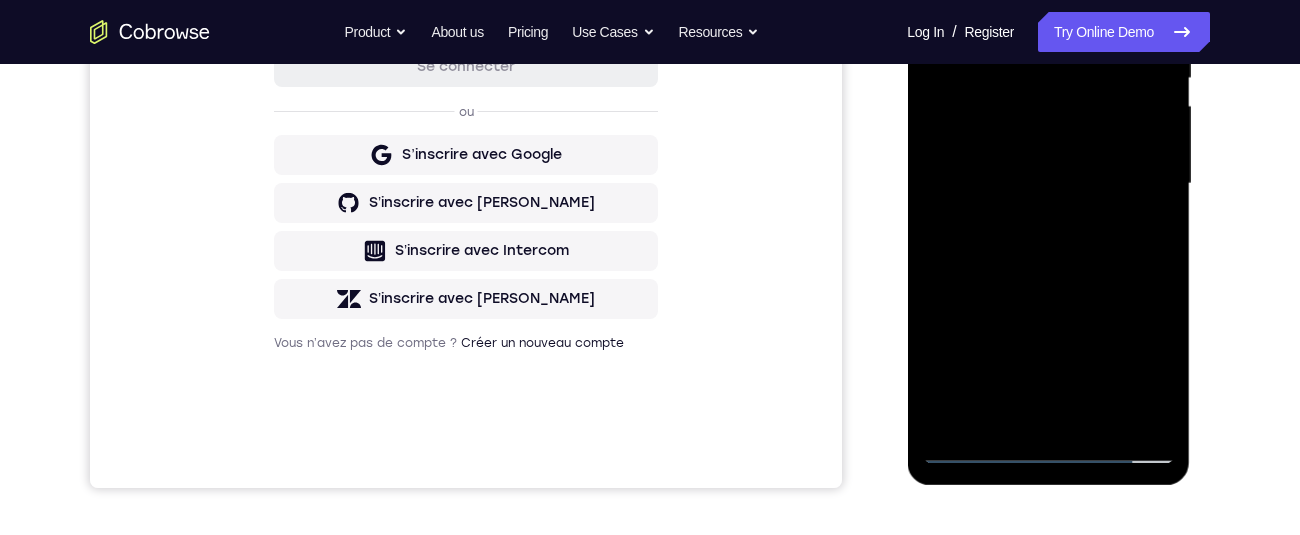 click at bounding box center (1048, 184) 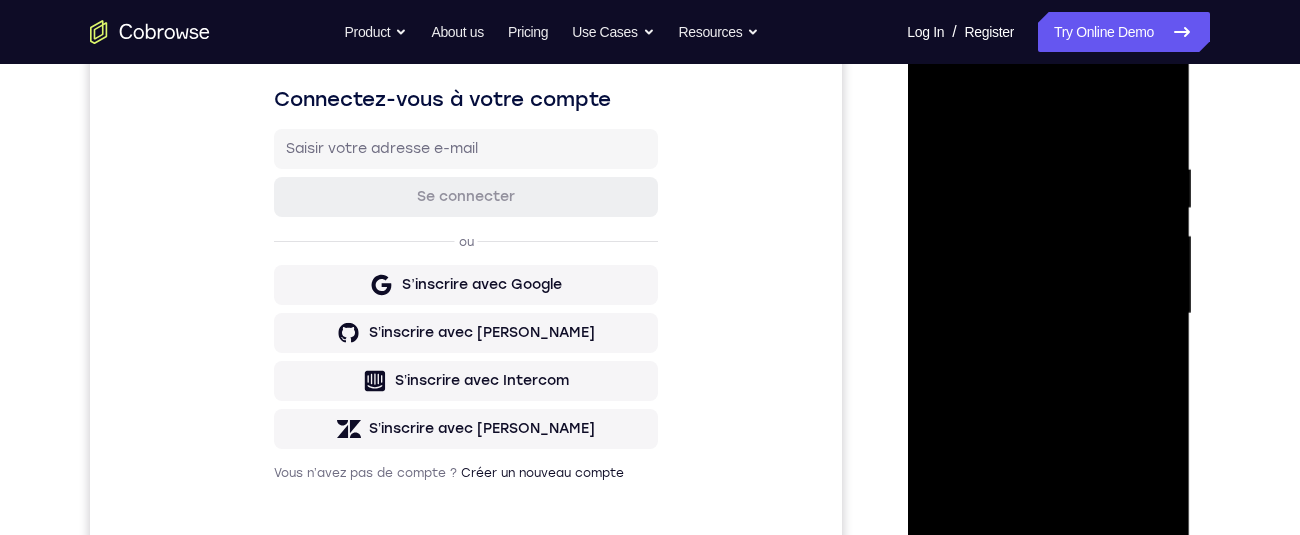scroll, scrollTop: 313, scrollLeft: 0, axis: vertical 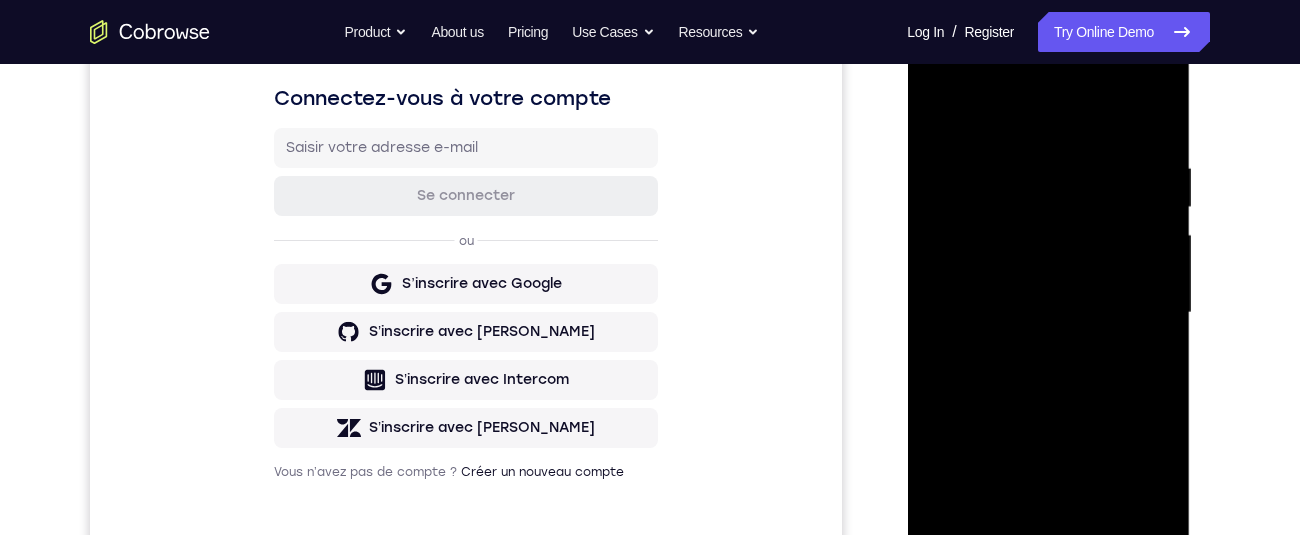click at bounding box center [1048, 313] 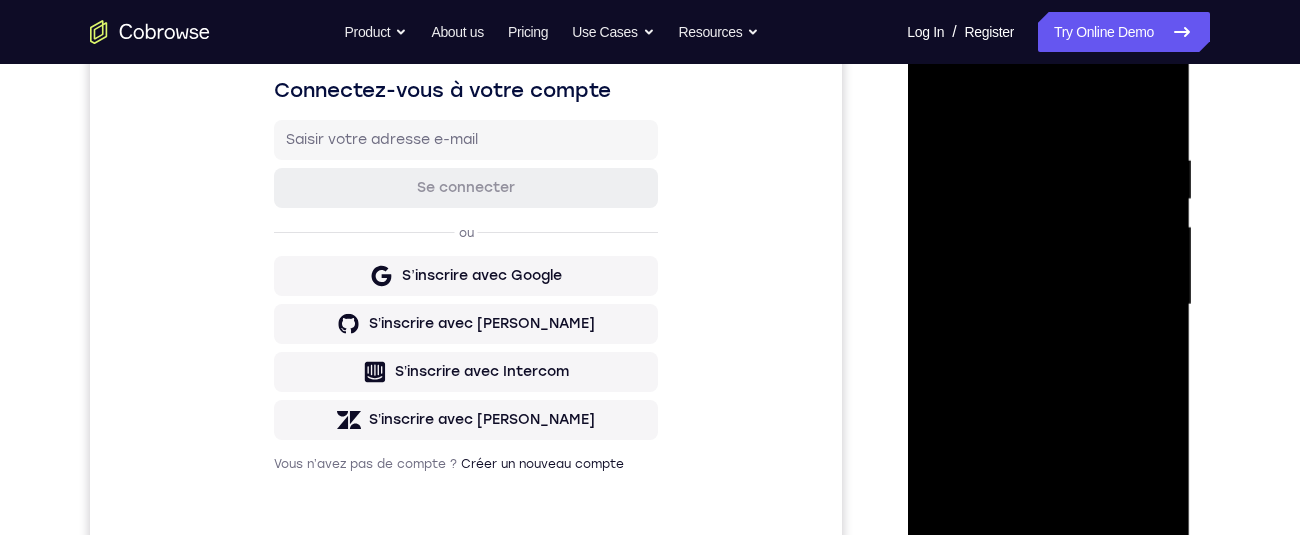 click at bounding box center [1048, 305] 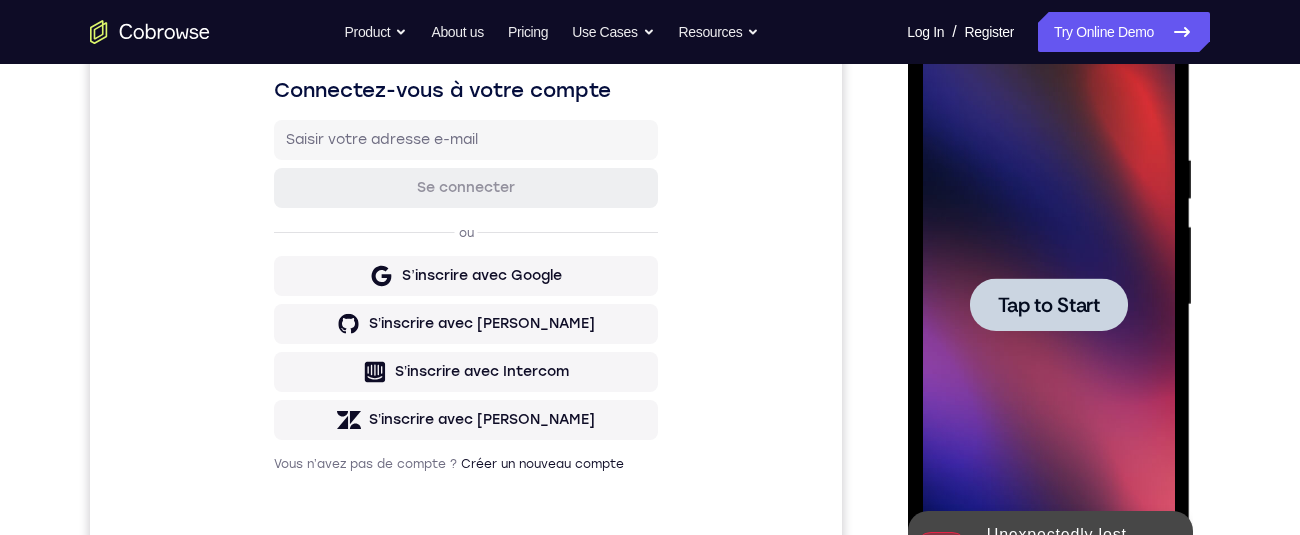 click 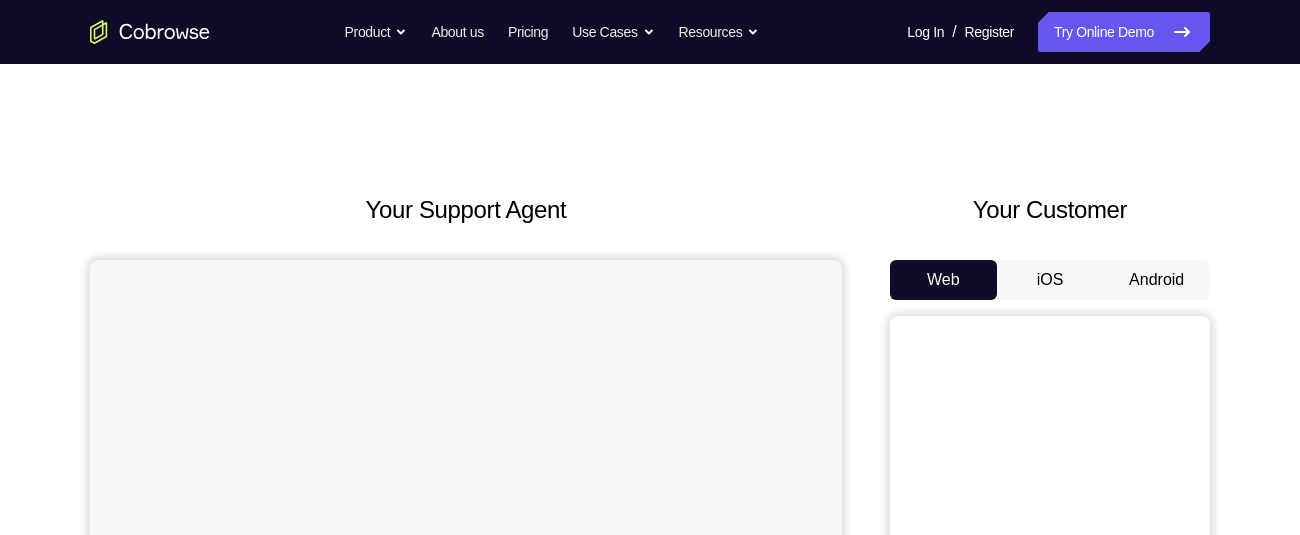 click on "Android" at bounding box center [1156, 280] 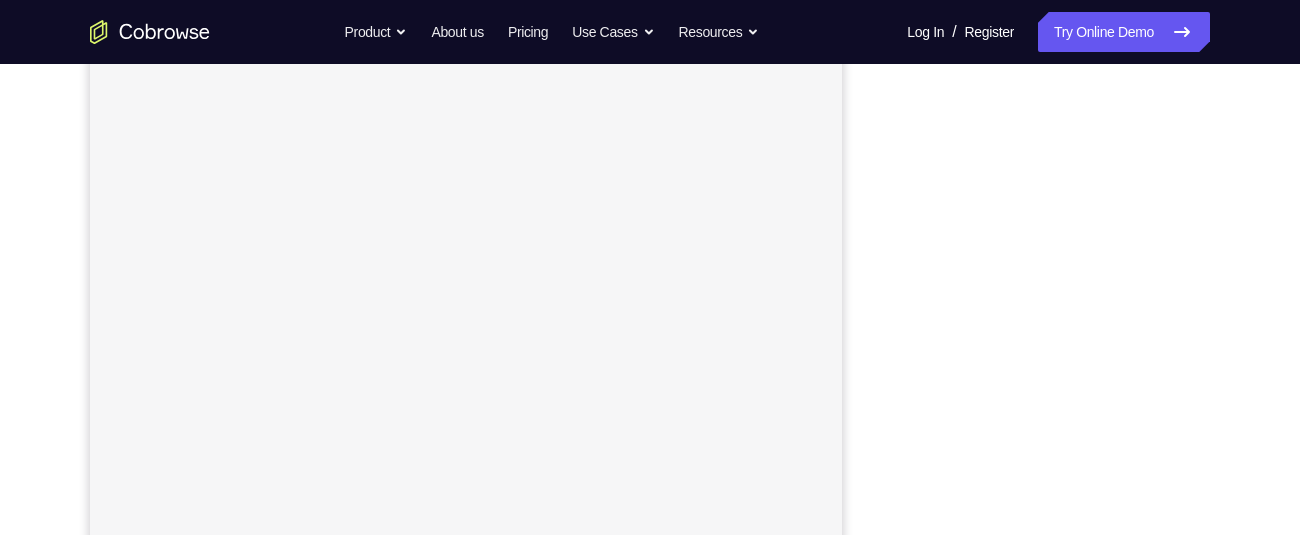 scroll, scrollTop: 307, scrollLeft: 0, axis: vertical 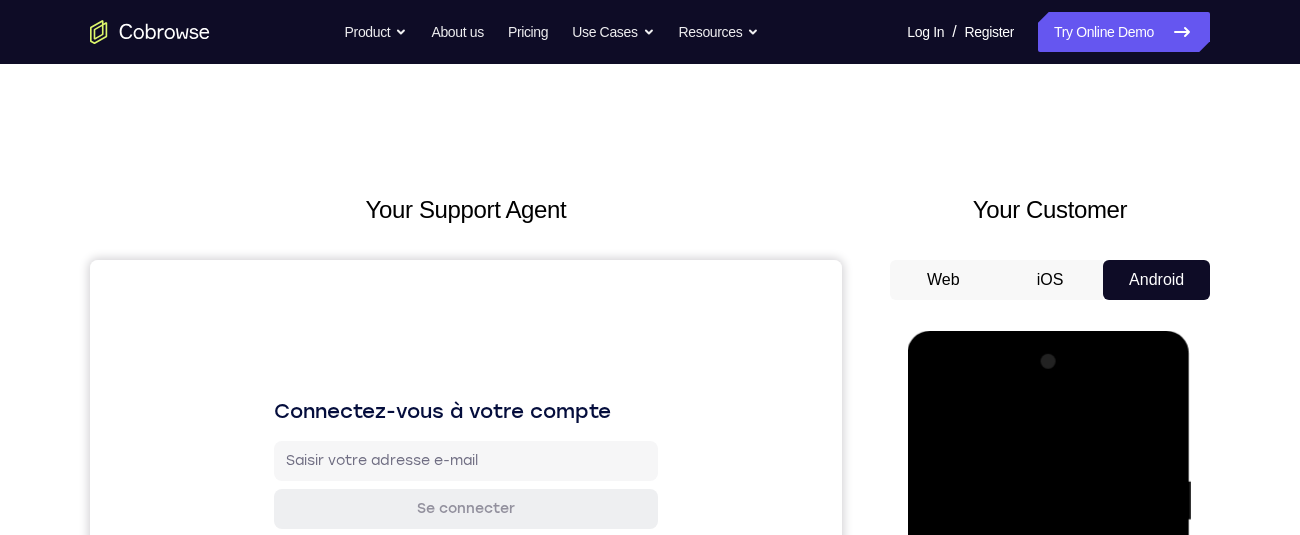 click at bounding box center [1048, 626] 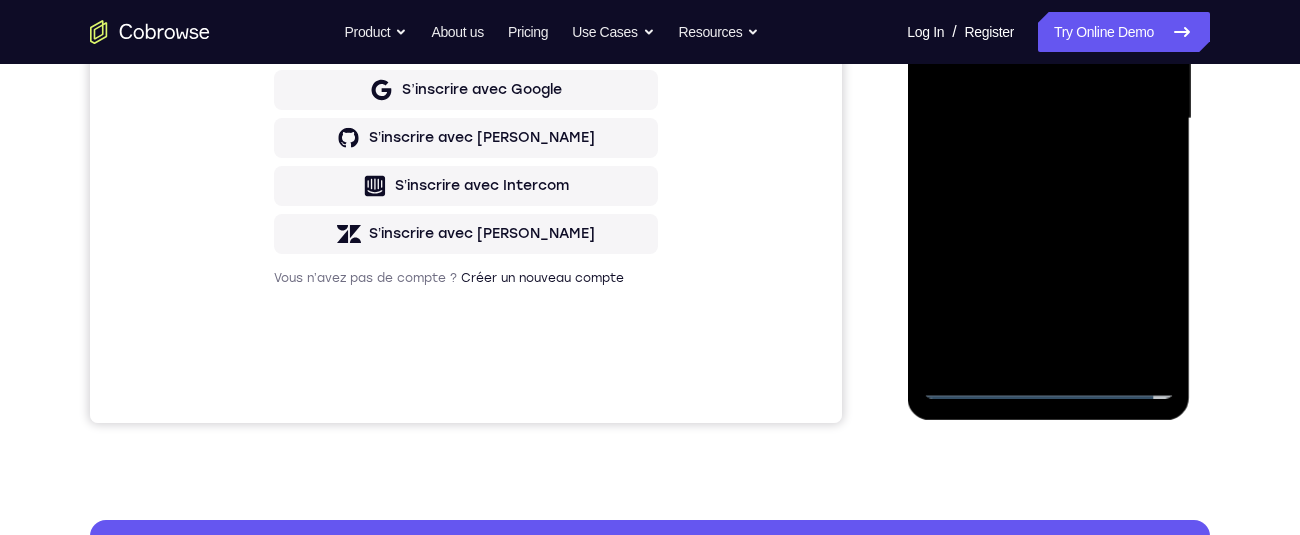 click at bounding box center (1048, 119) 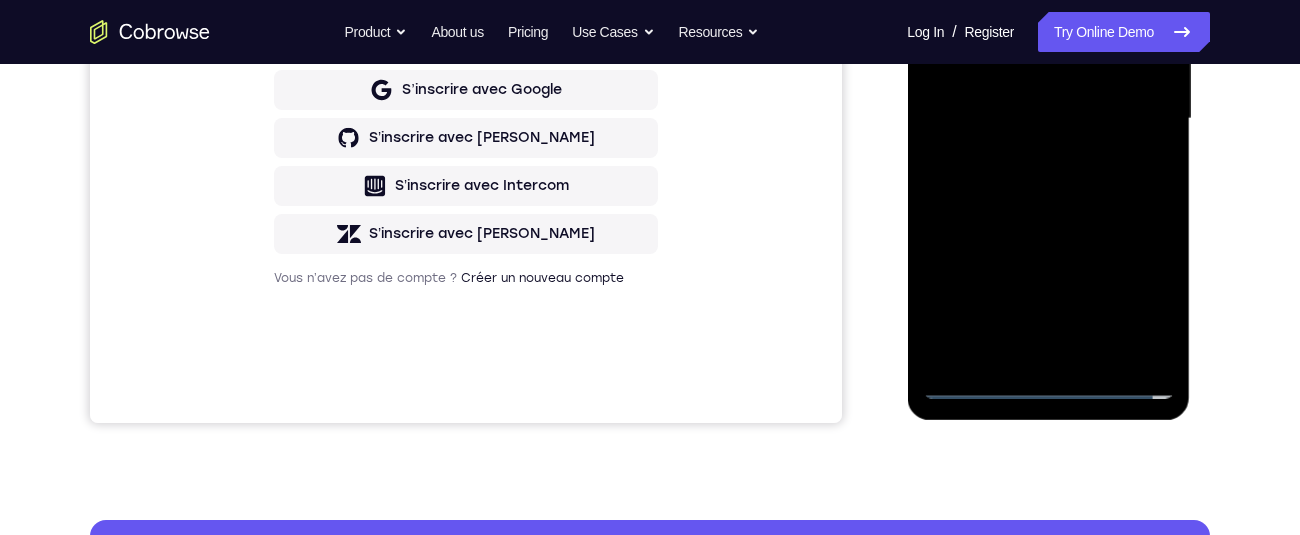 click at bounding box center (1048, 119) 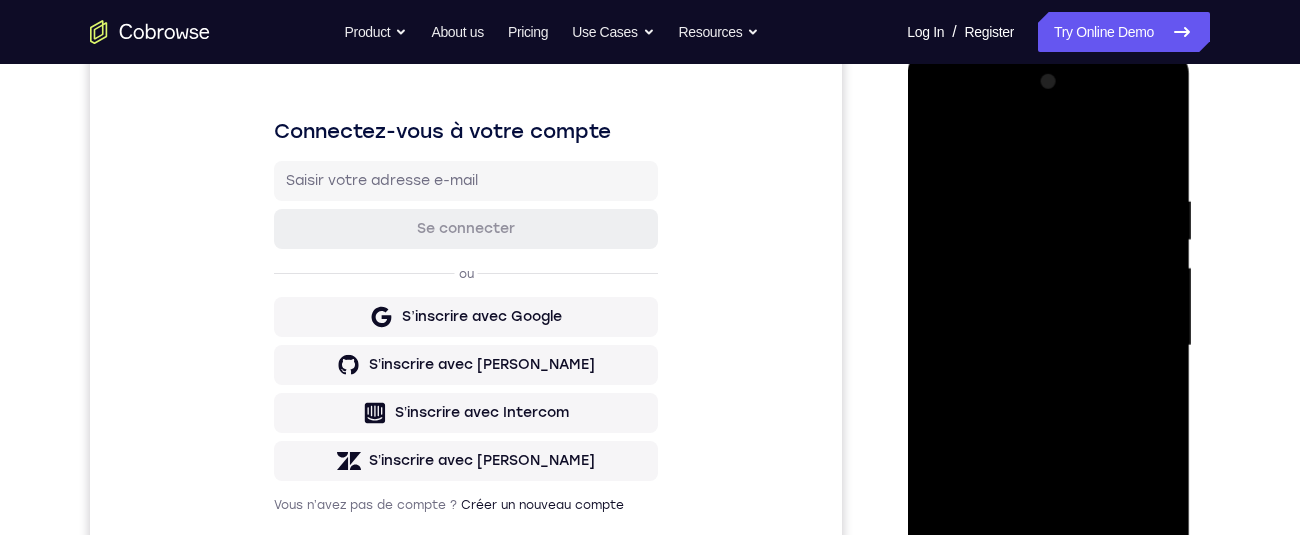 scroll, scrollTop: 164, scrollLeft: 0, axis: vertical 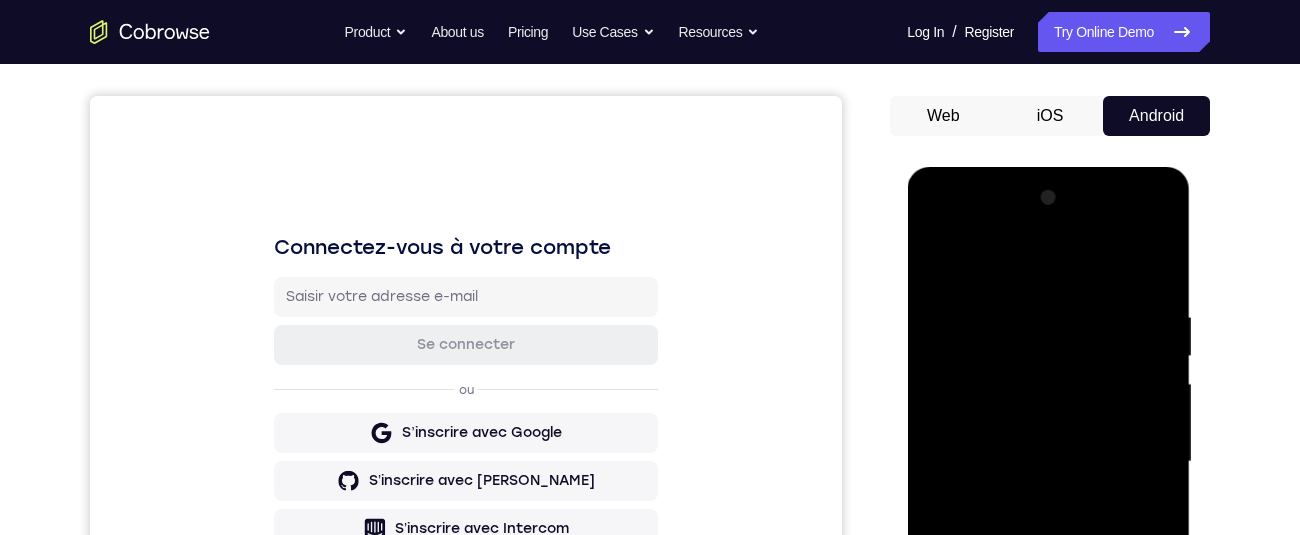 click at bounding box center (1048, 462) 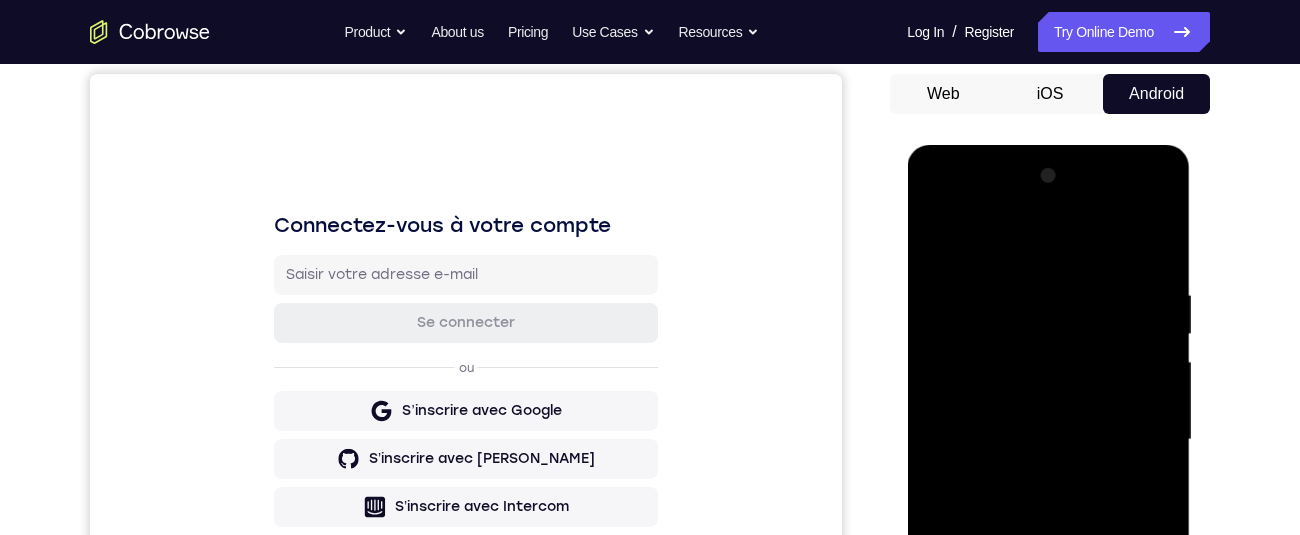 click at bounding box center [1048, 440] 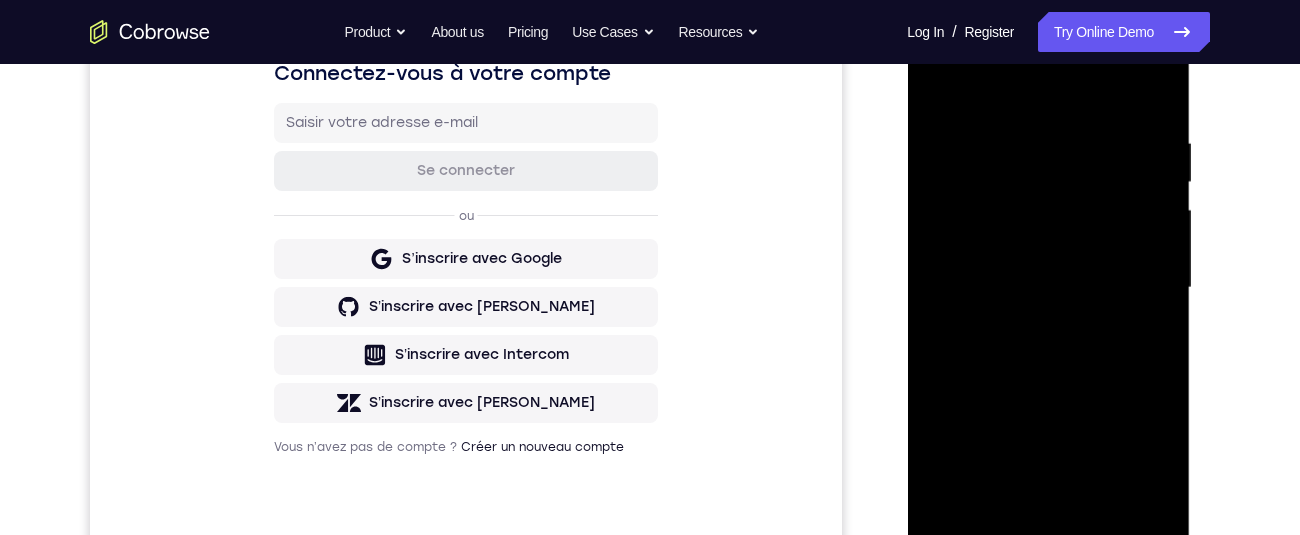 scroll, scrollTop: 387, scrollLeft: 0, axis: vertical 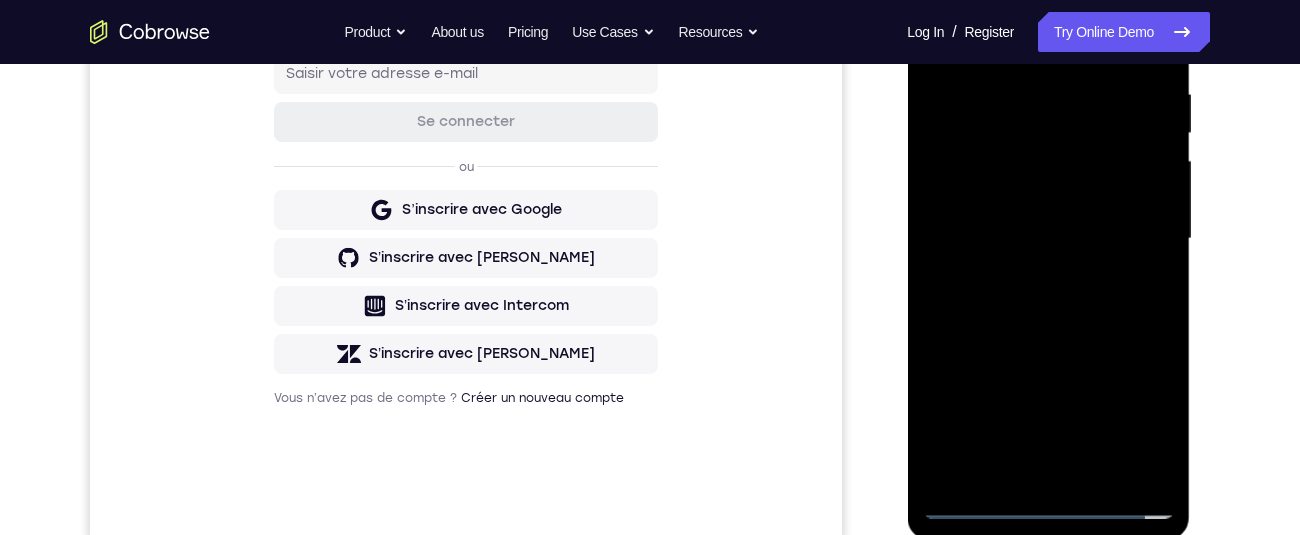 click at bounding box center (1048, 239) 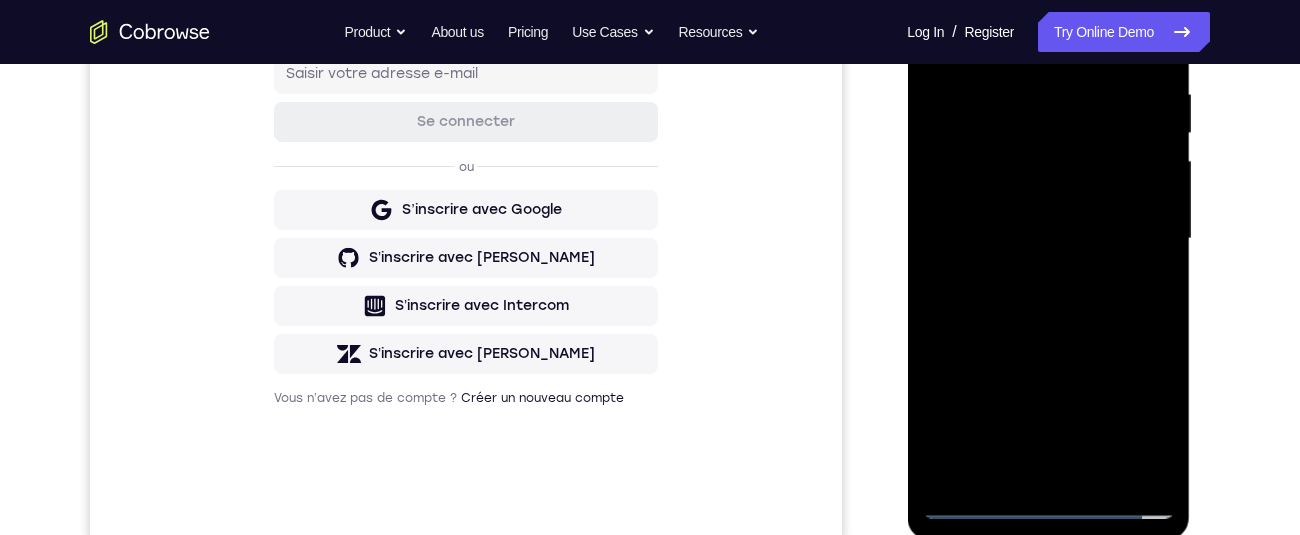 click at bounding box center [1048, 239] 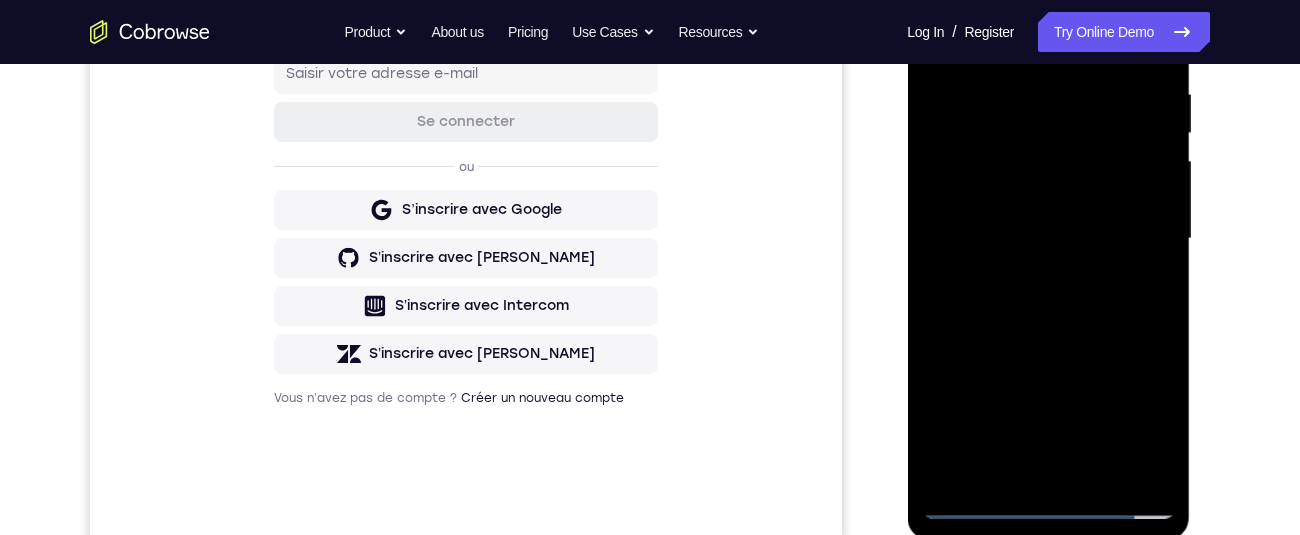 click at bounding box center [1048, 239] 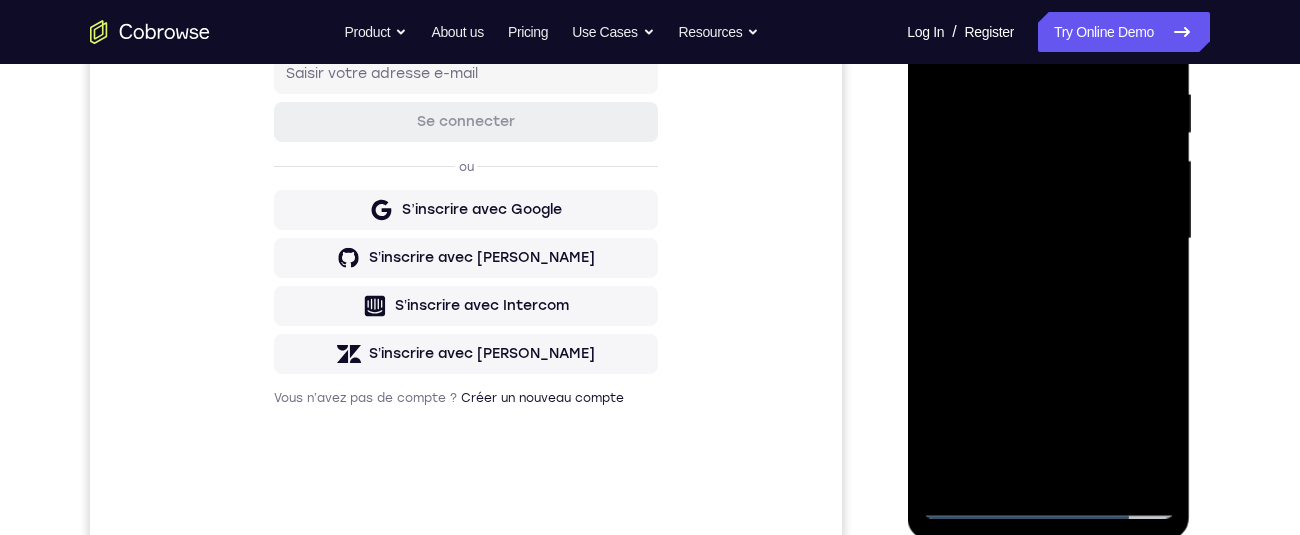 click at bounding box center [1048, 239] 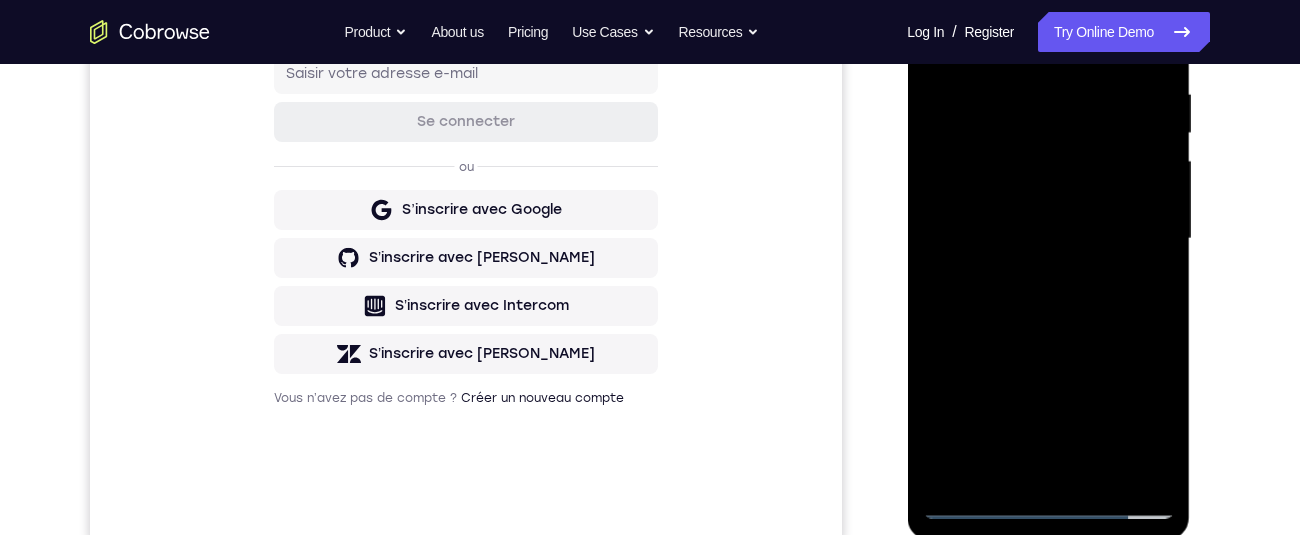 click at bounding box center [1048, 239] 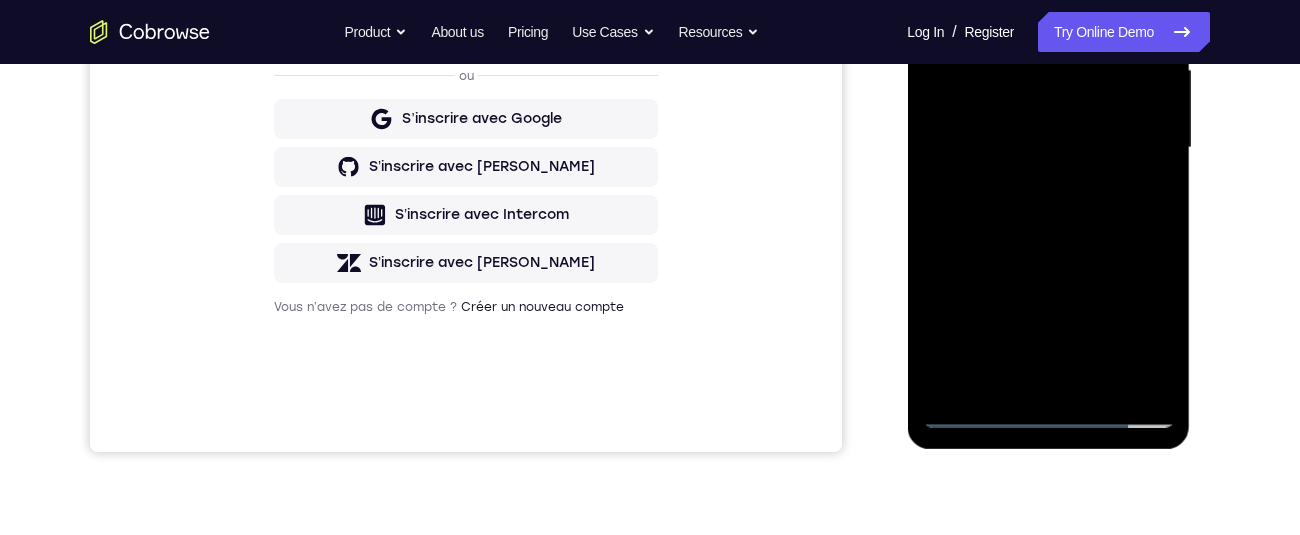 scroll, scrollTop: 477, scrollLeft: 0, axis: vertical 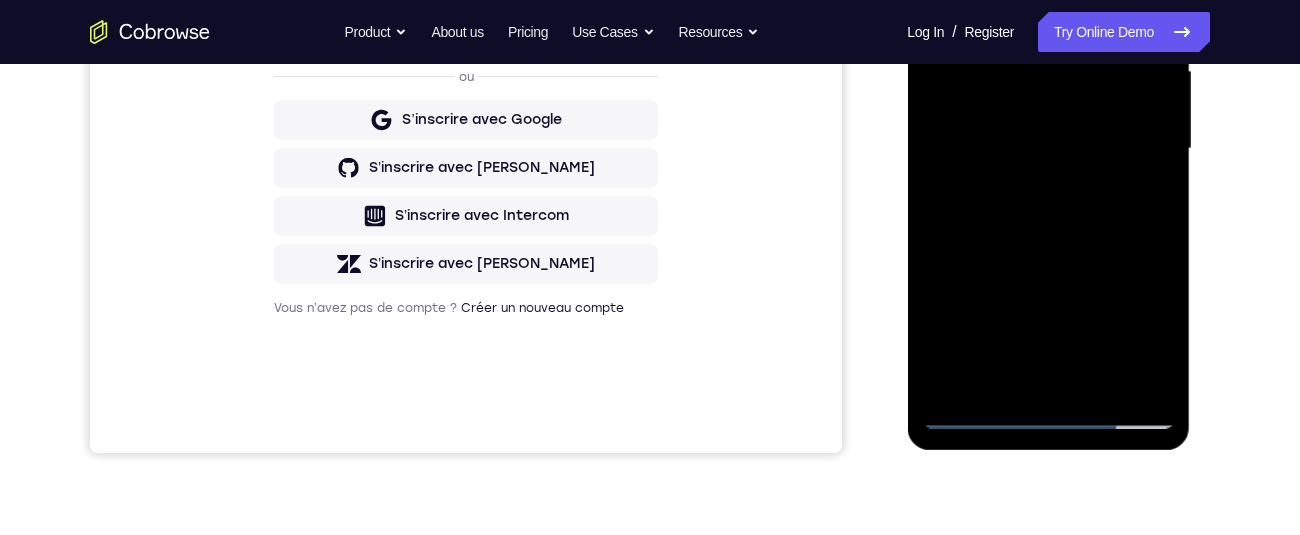 click at bounding box center [1048, 149] 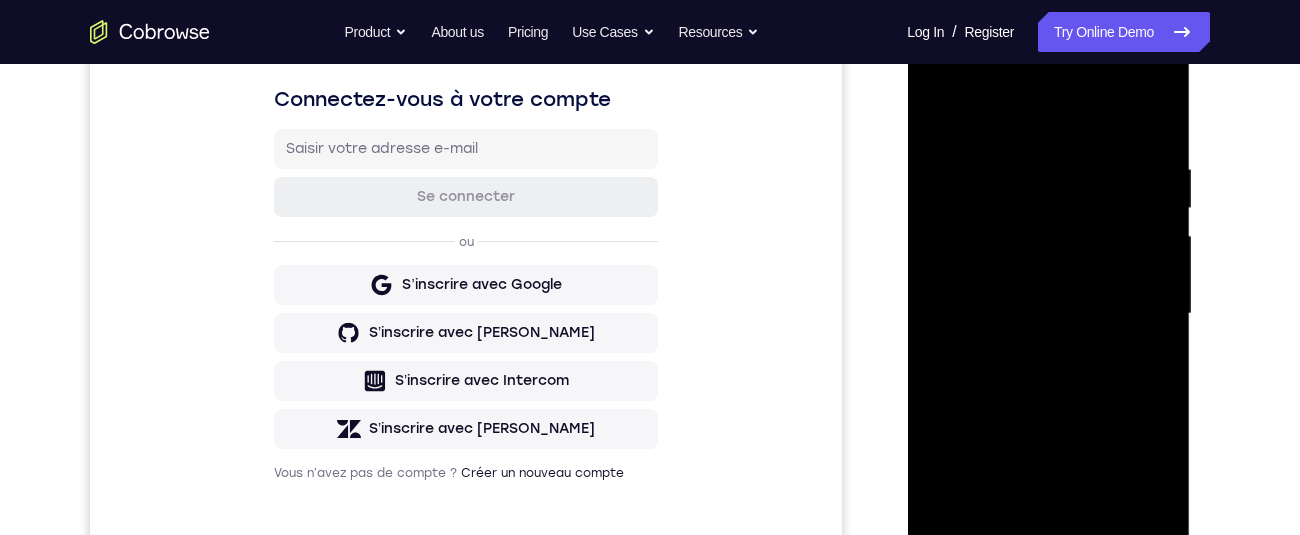 scroll, scrollTop: 332, scrollLeft: 0, axis: vertical 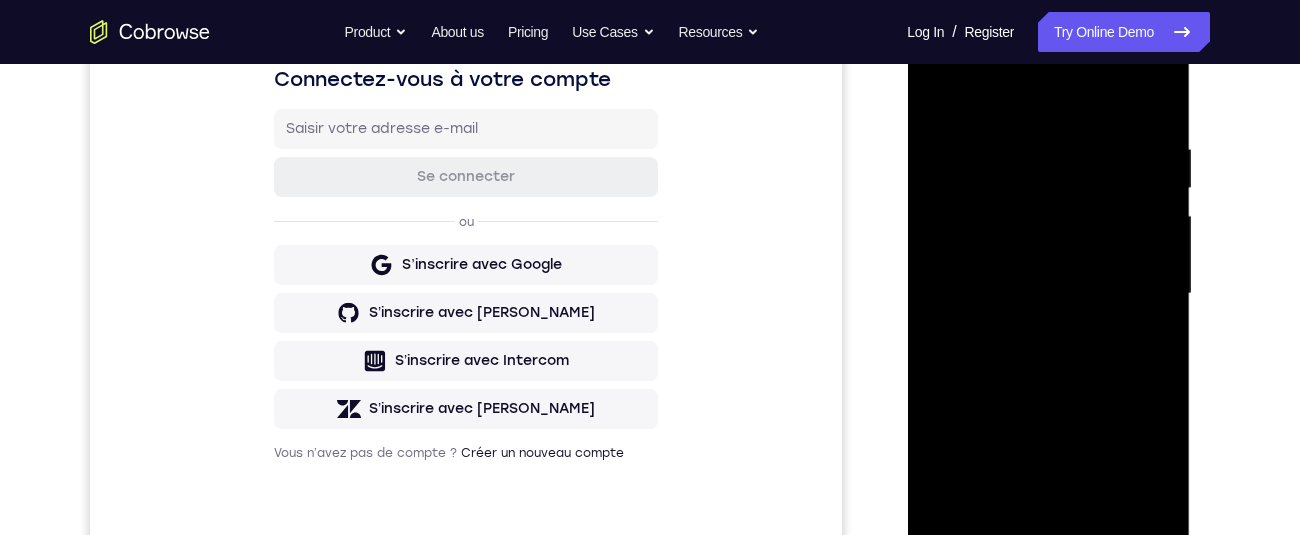 click at bounding box center [1048, 294] 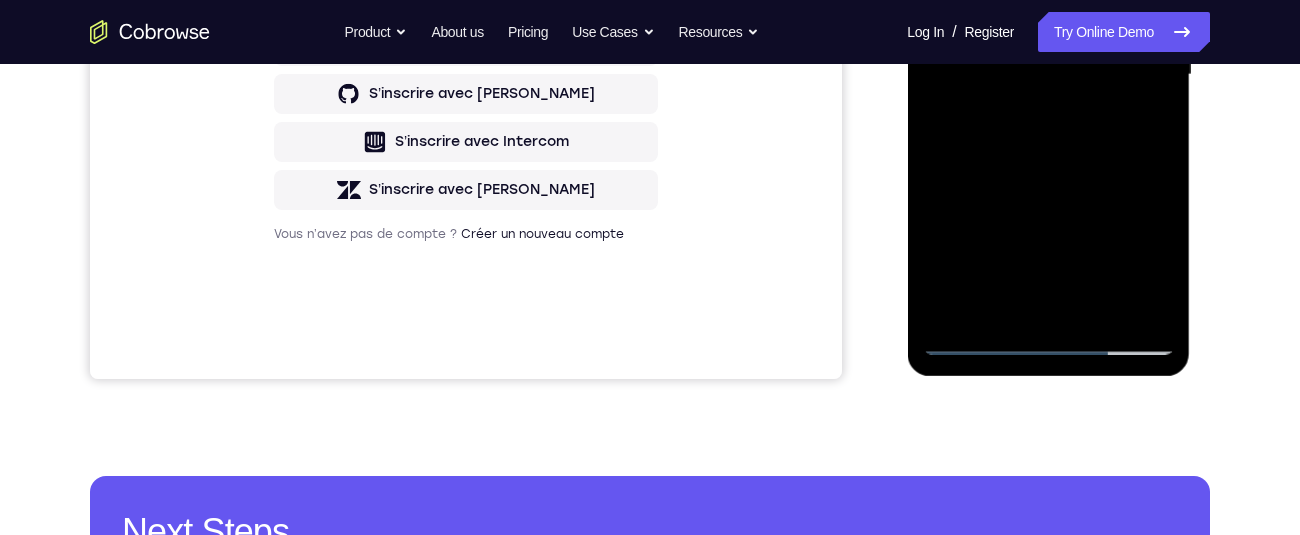 scroll, scrollTop: 549, scrollLeft: 0, axis: vertical 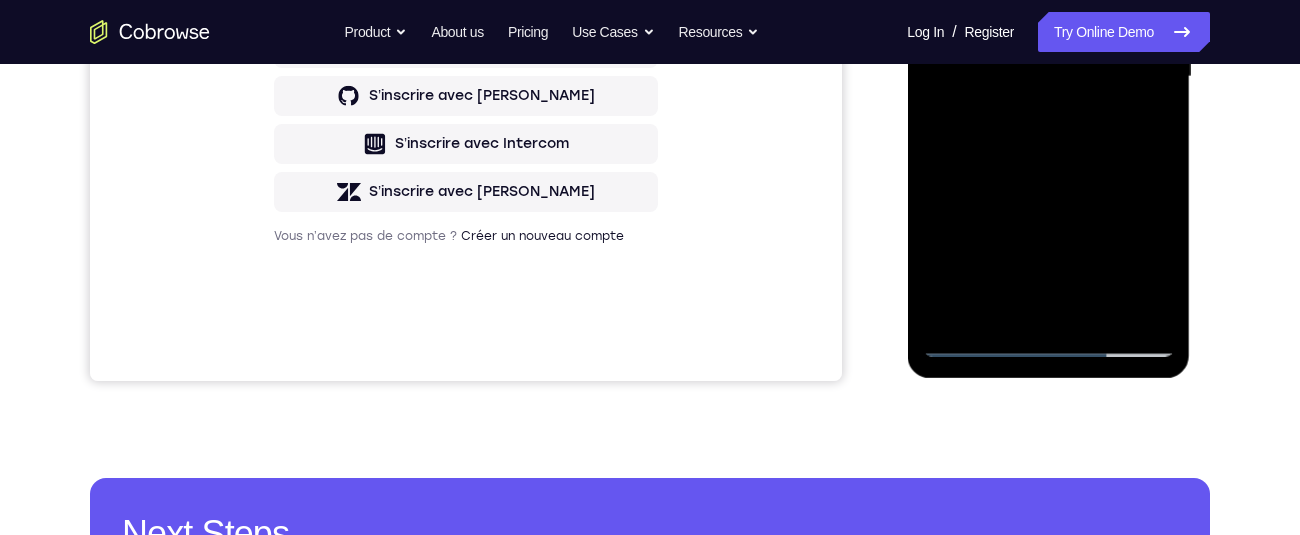 click at bounding box center [1048, 77] 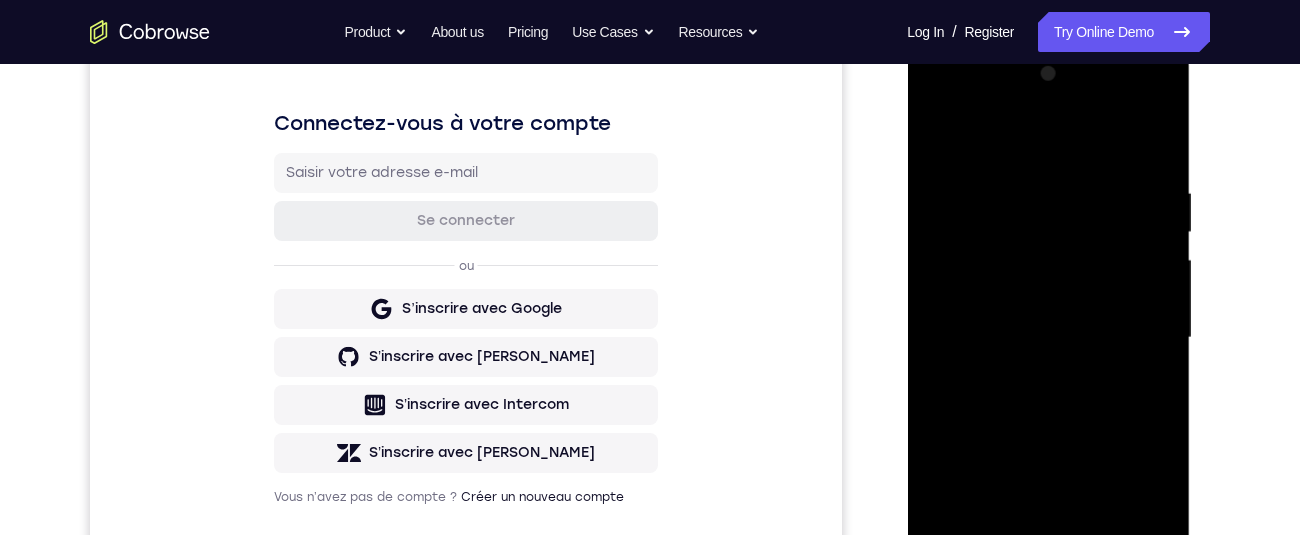 scroll, scrollTop: 287, scrollLeft: 0, axis: vertical 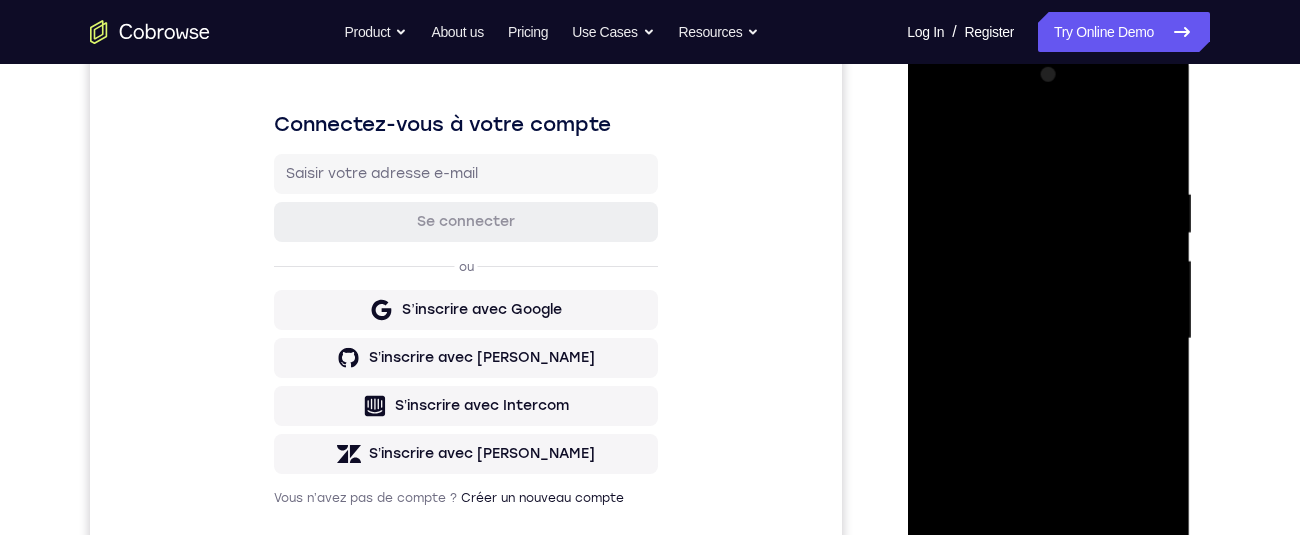 click at bounding box center (1048, 339) 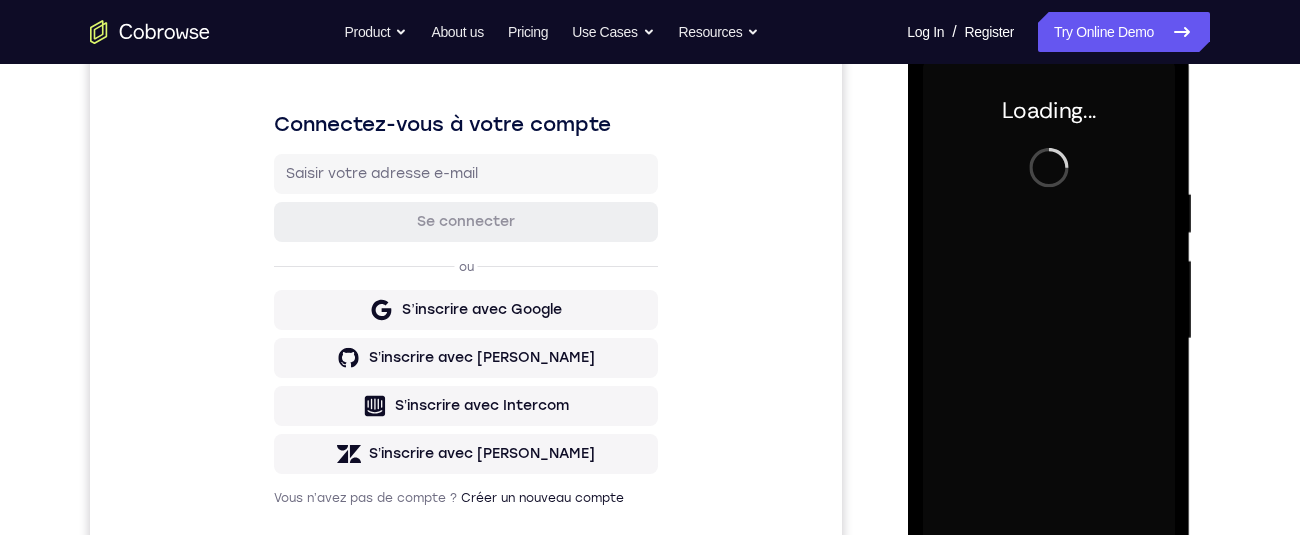 scroll, scrollTop: 0, scrollLeft: 0, axis: both 